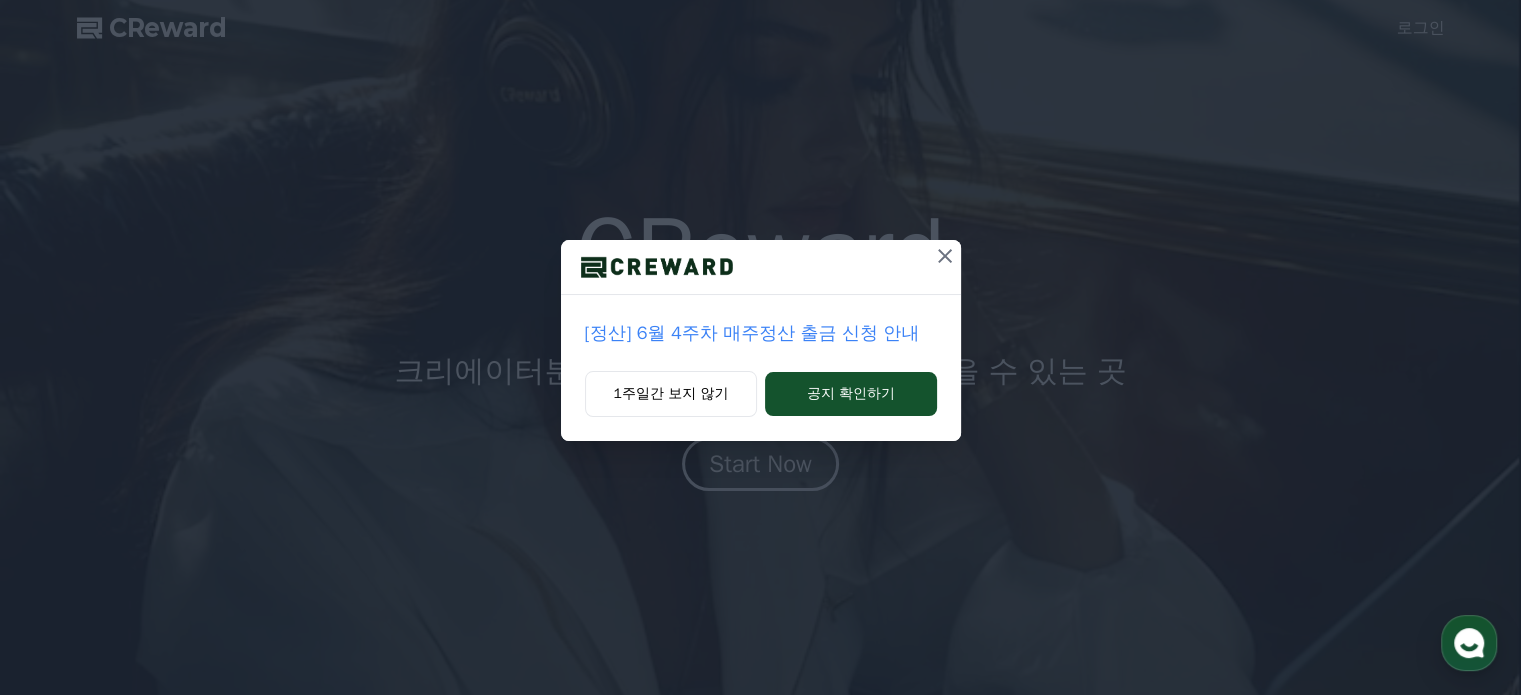 scroll, scrollTop: 0, scrollLeft: 0, axis: both 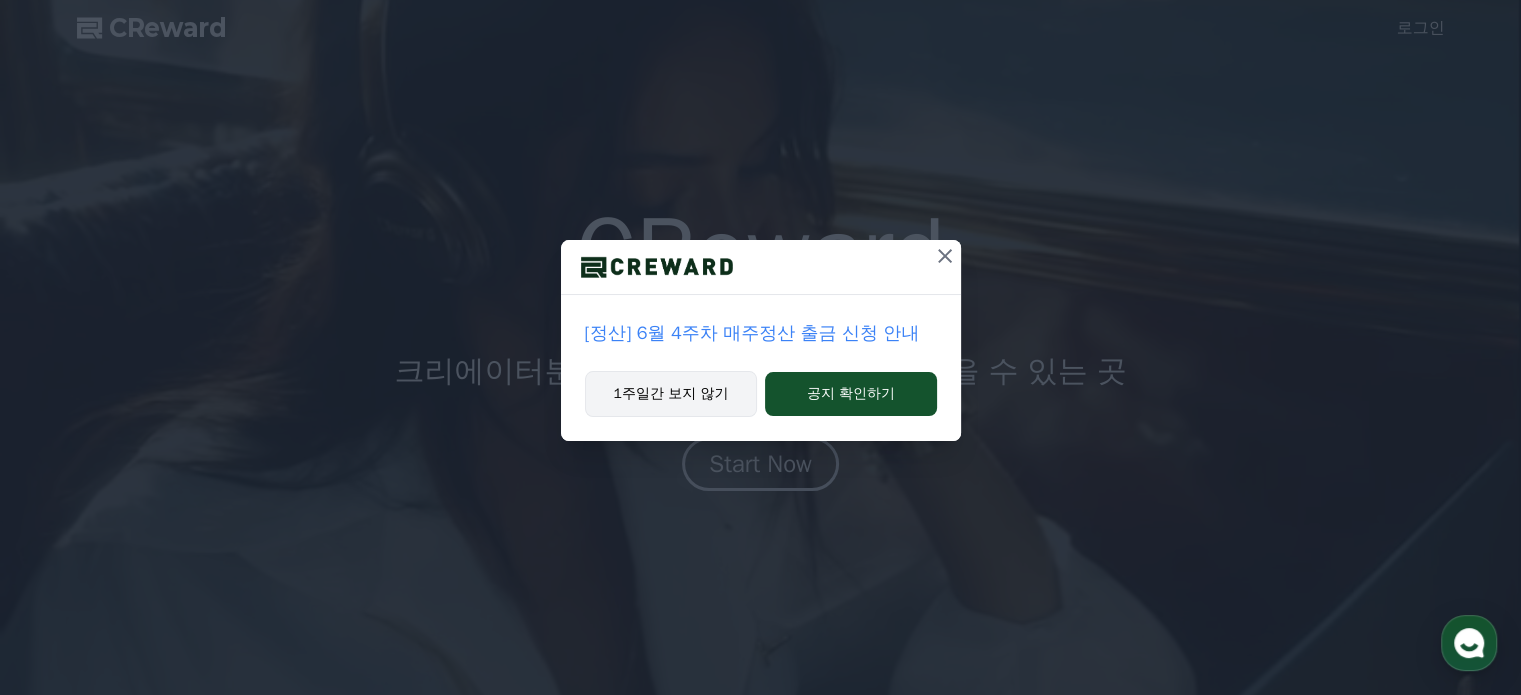 click on "1주일간 보지 않기" at bounding box center [671, 394] 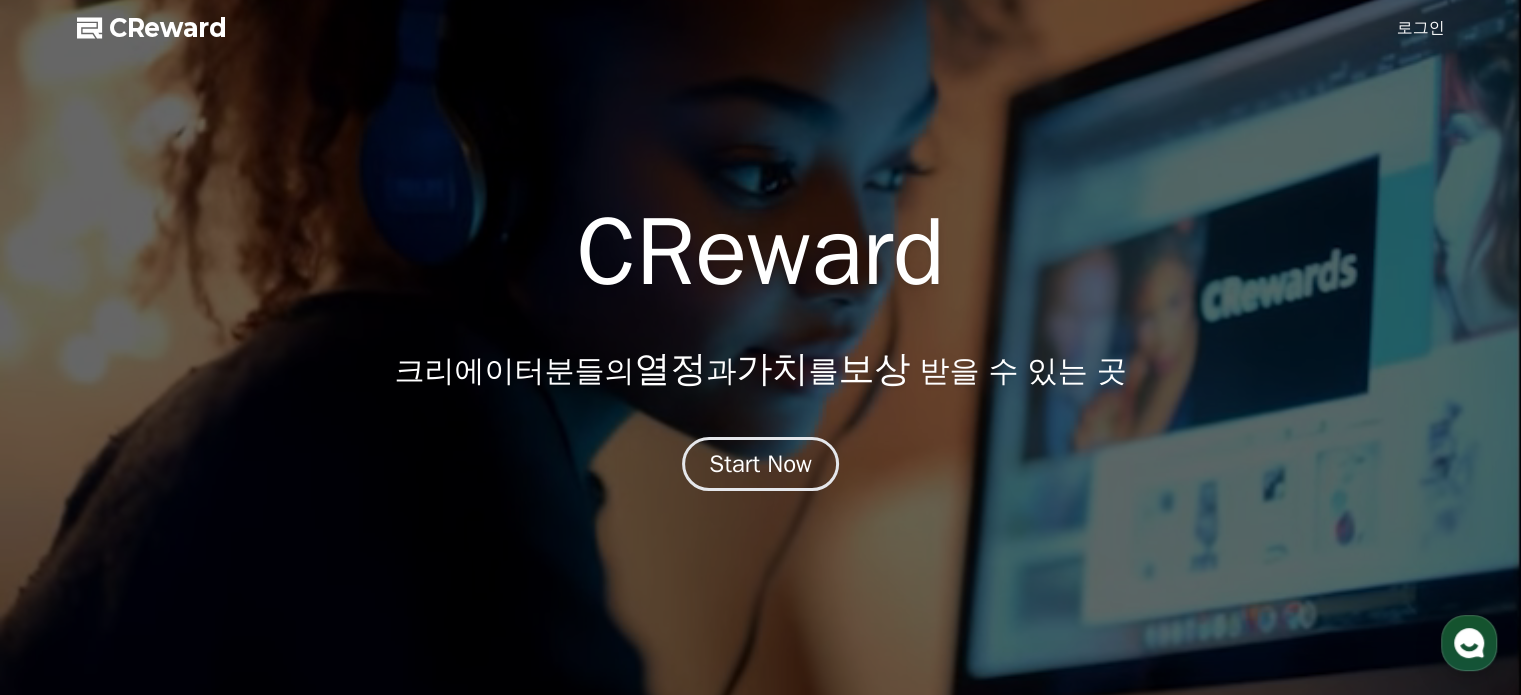 click on "로그인" at bounding box center (1421, 28) 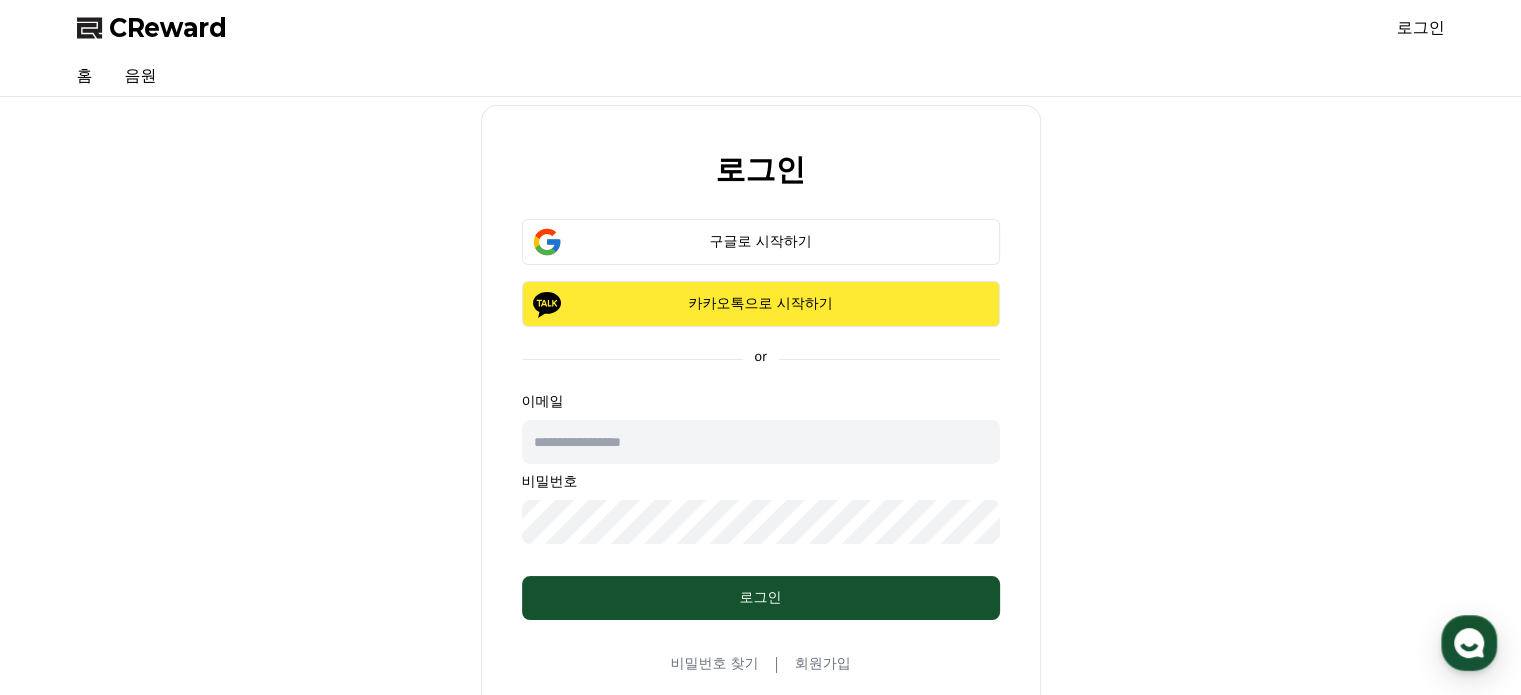 click on "카카오톡으로 시작하기" at bounding box center [761, 304] 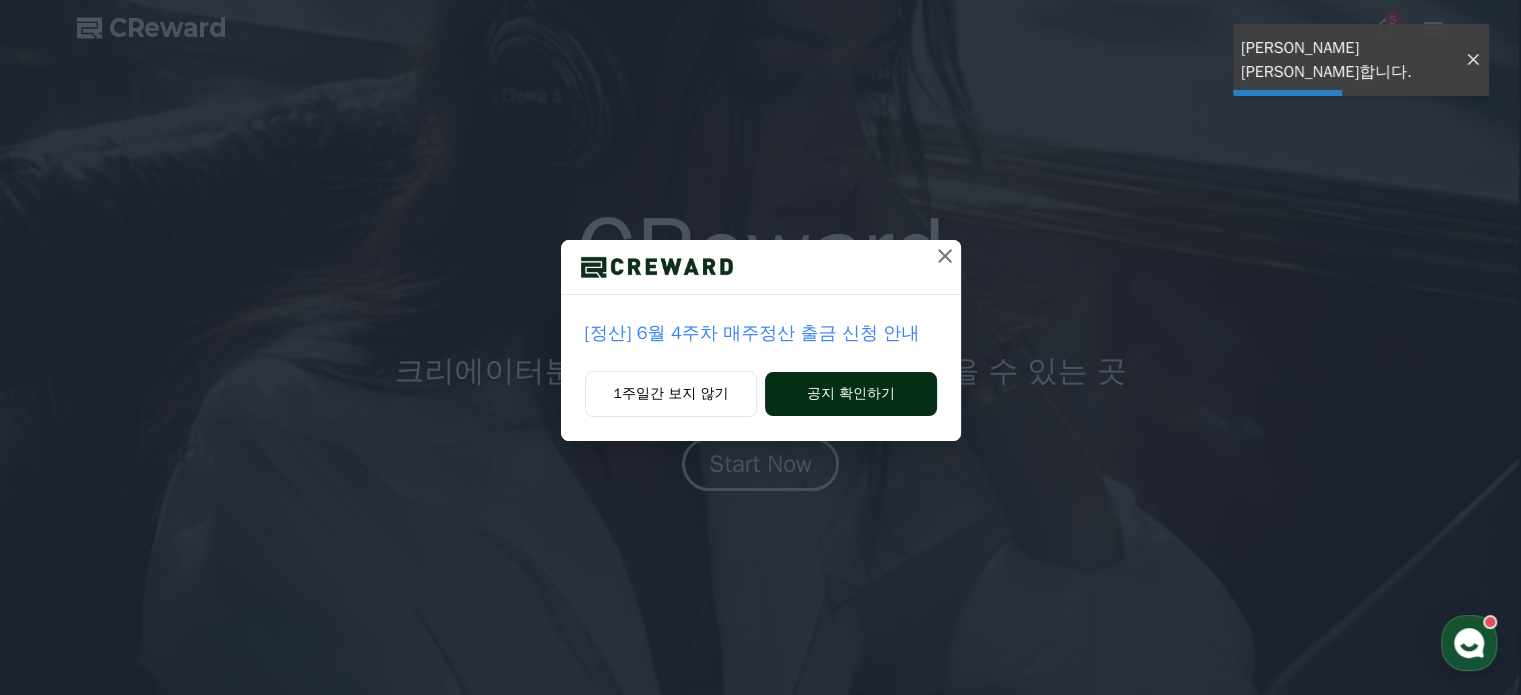 scroll, scrollTop: 0, scrollLeft: 0, axis: both 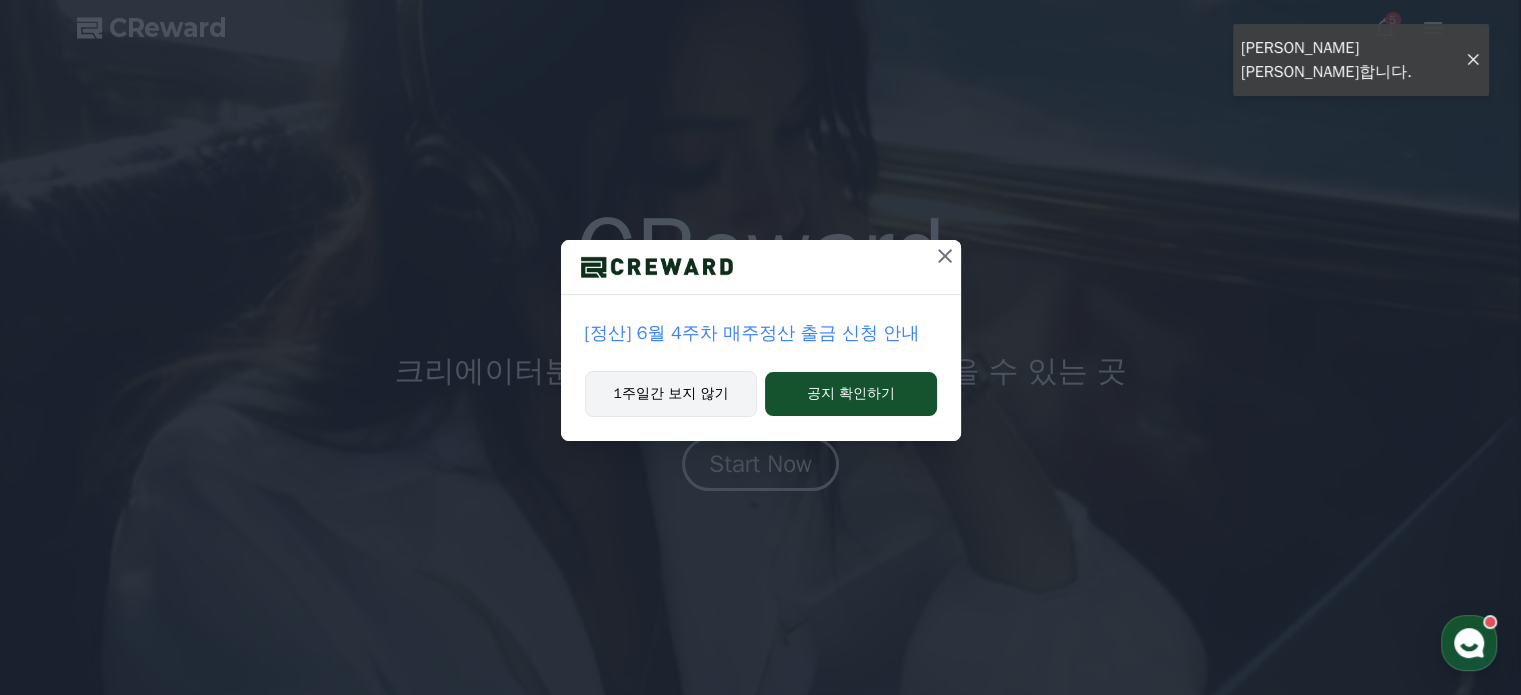click on "1주일간 보지 않기" at bounding box center (671, 394) 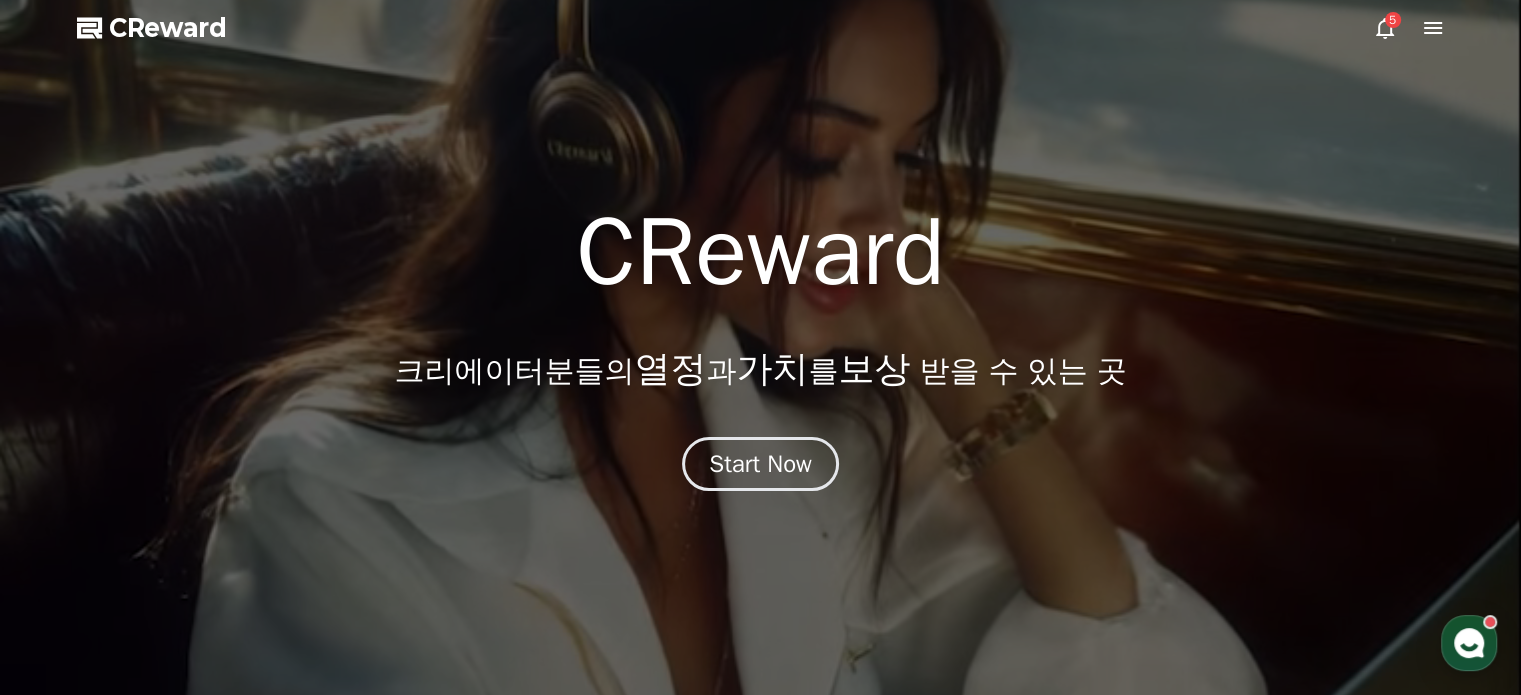 click 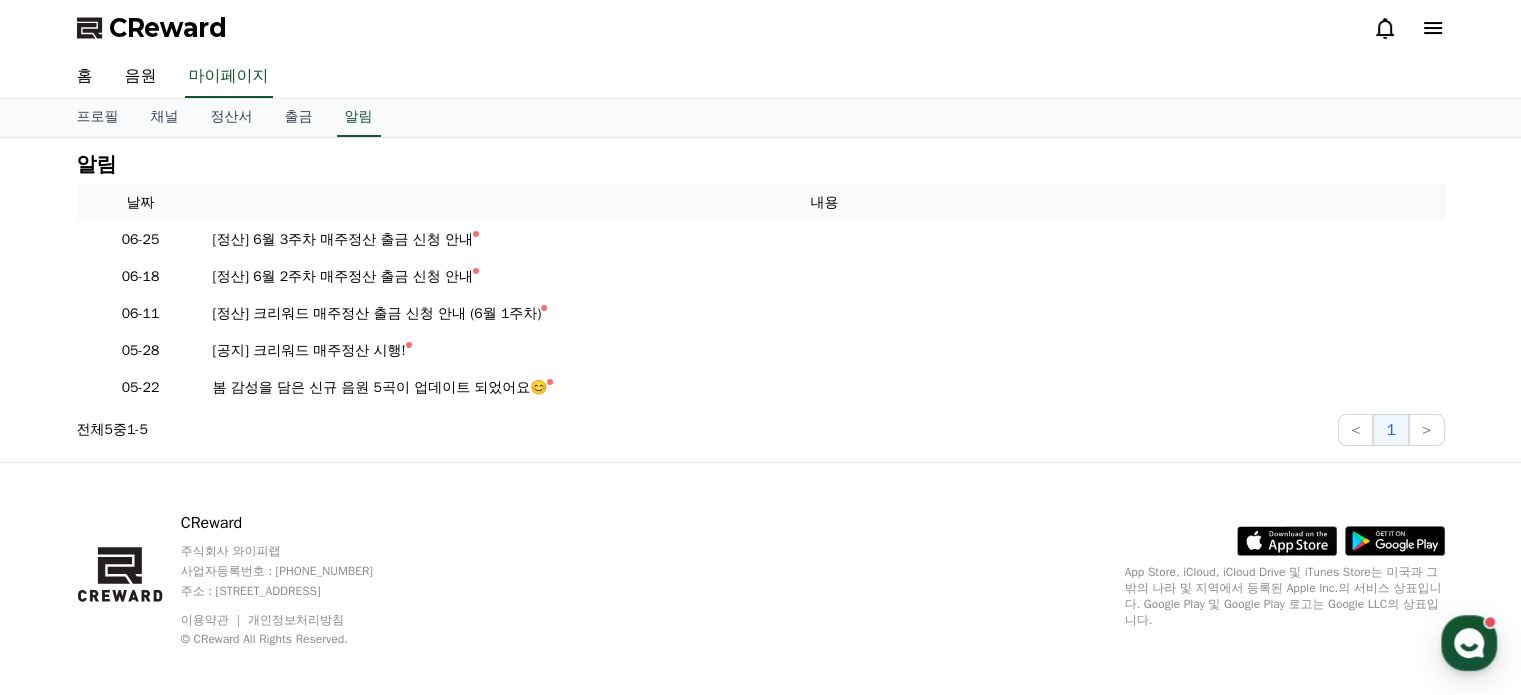 click on "CReward" at bounding box center (761, 28) 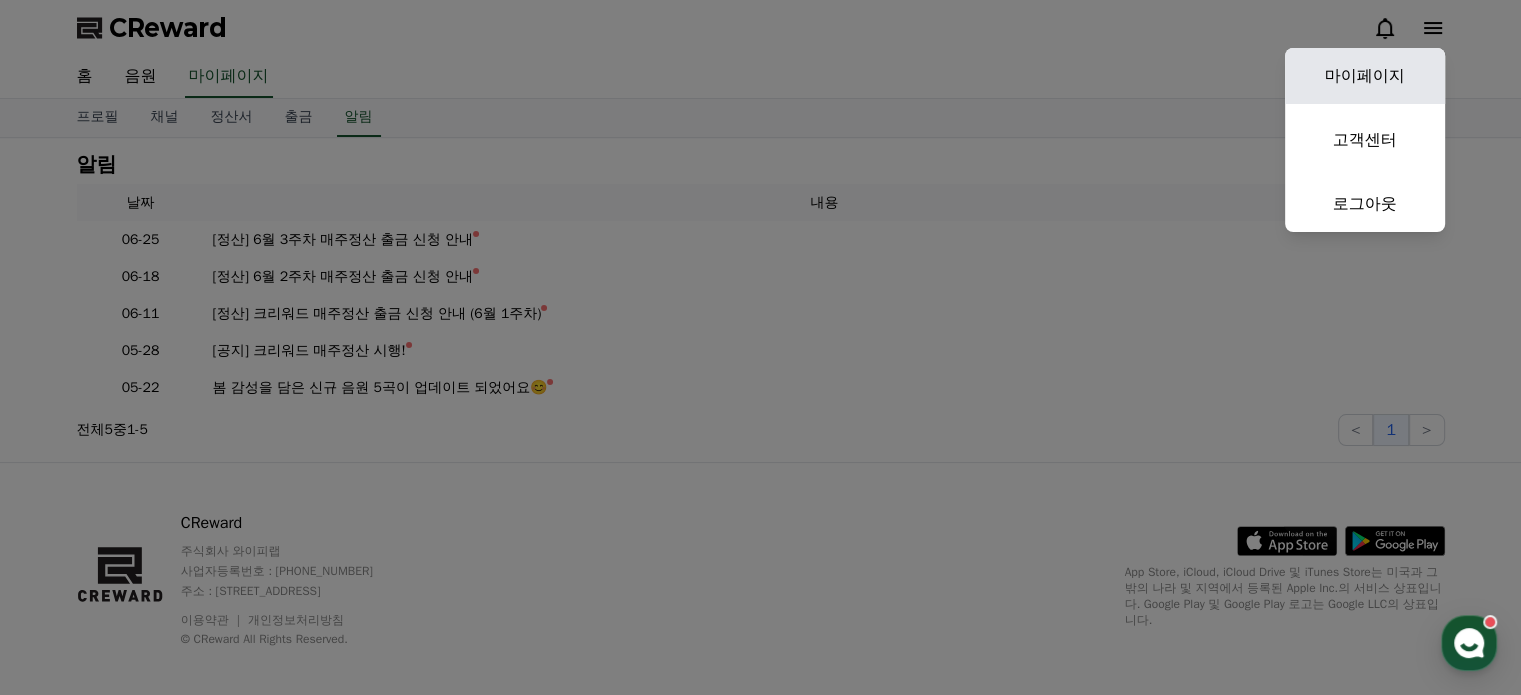 click on "마이페이지" at bounding box center [1365, 76] 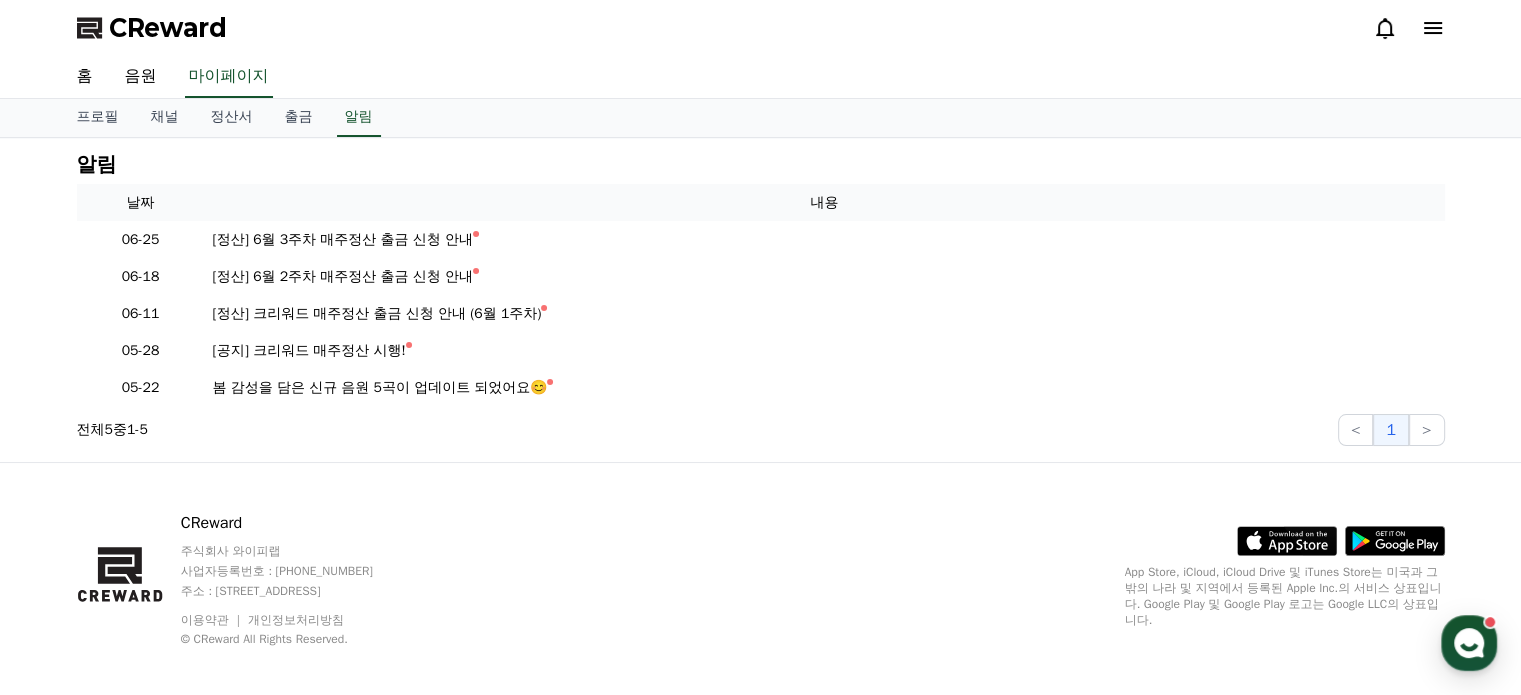 select on "**********" 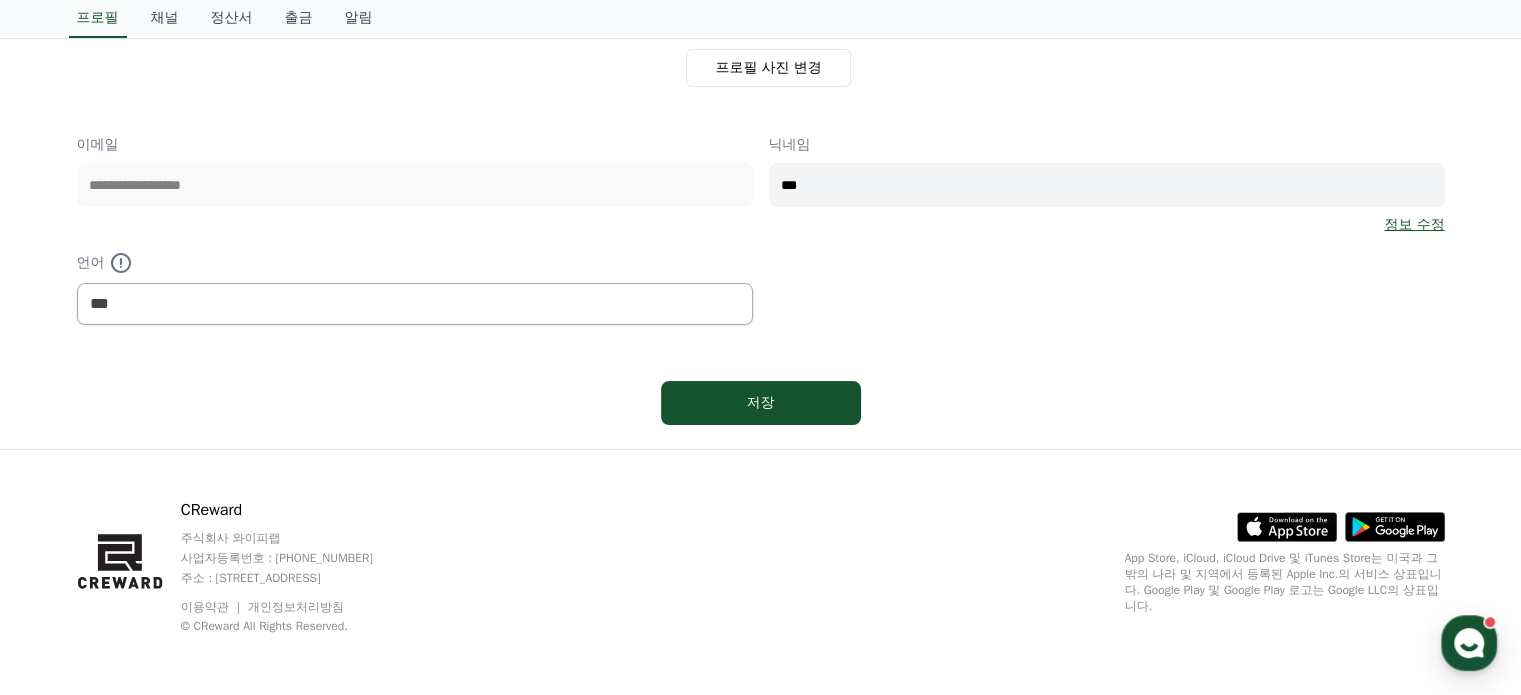 scroll, scrollTop: 0, scrollLeft: 0, axis: both 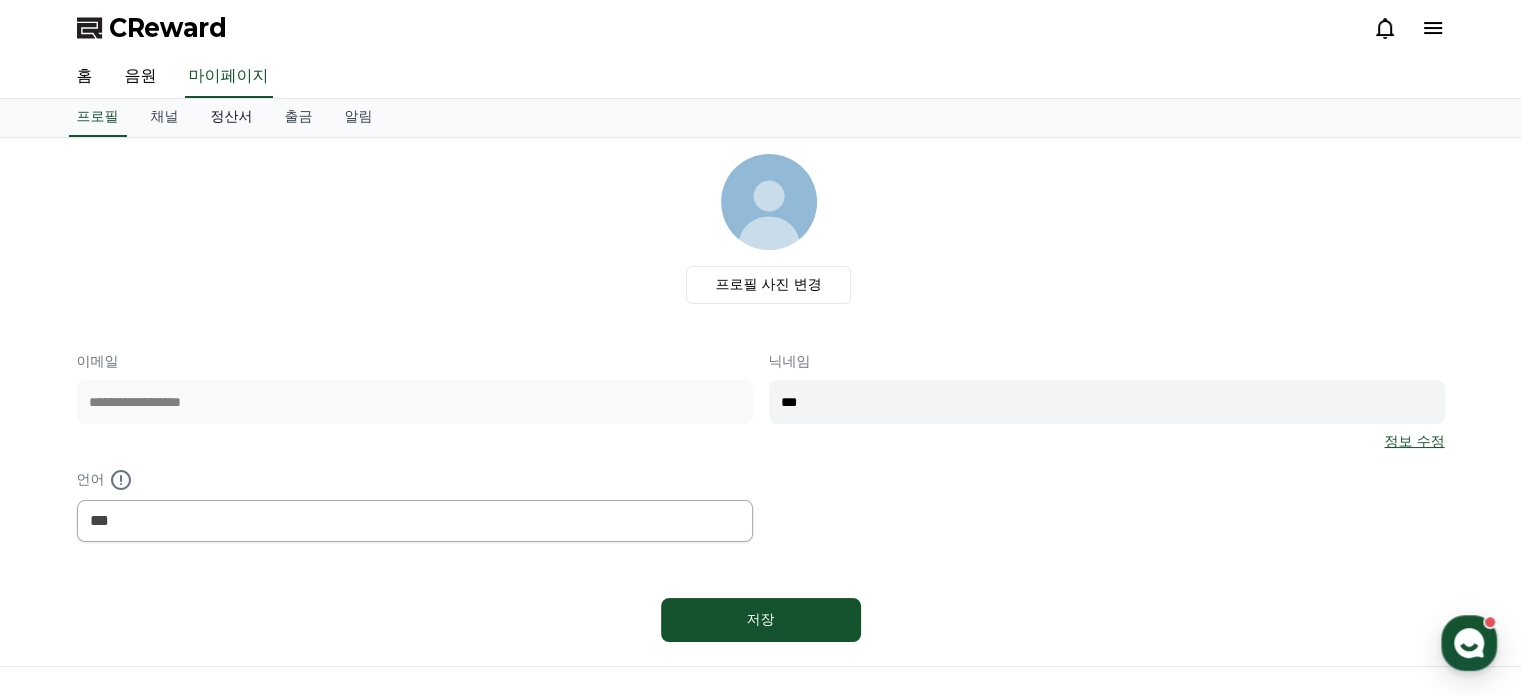 click on "정산서" at bounding box center [232, 118] 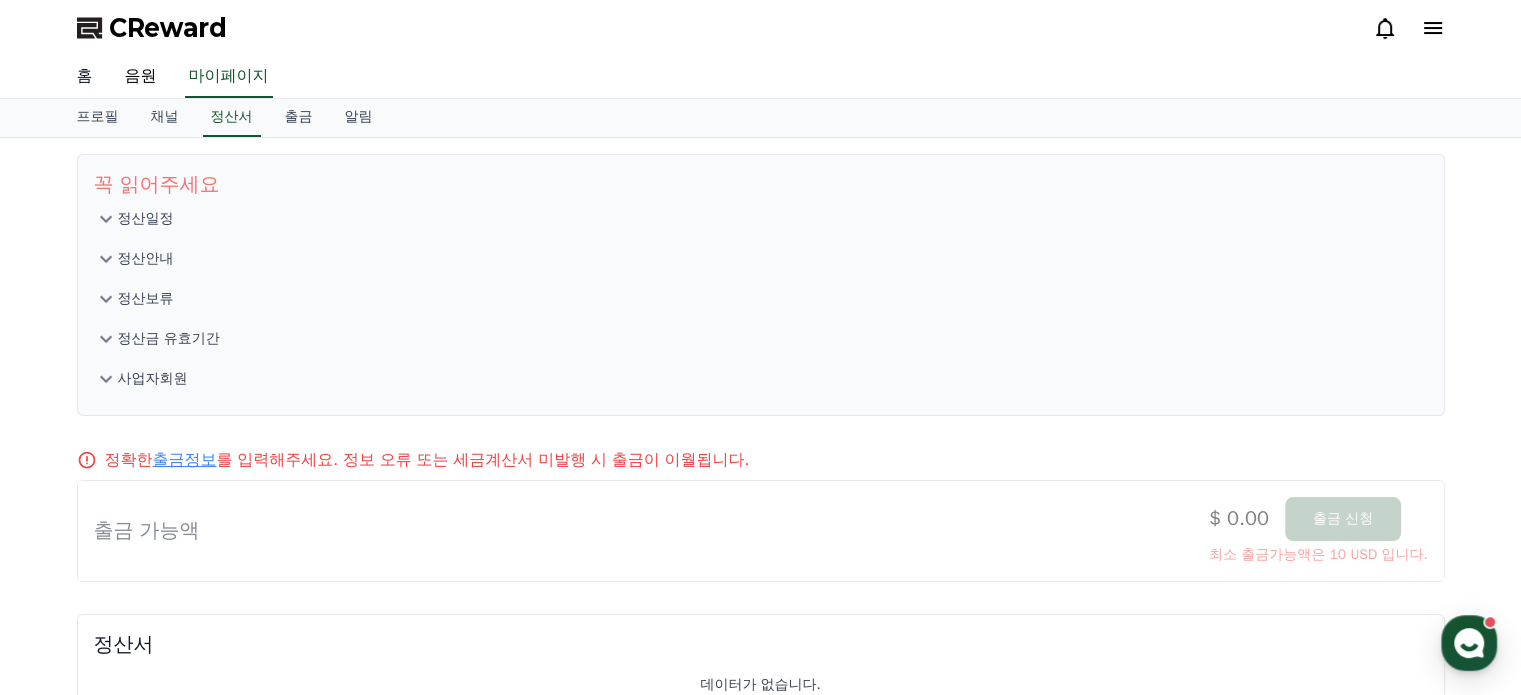 click on "홈" at bounding box center [85, 77] 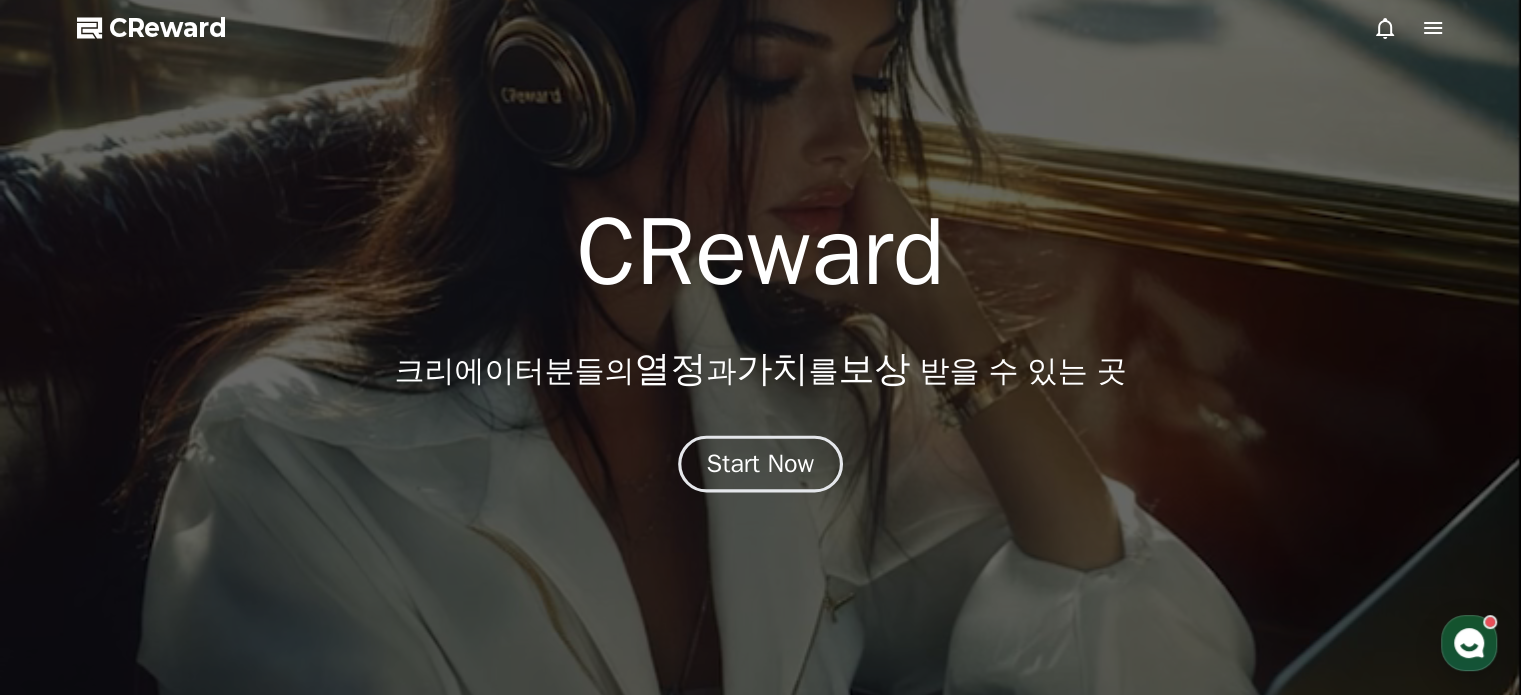 scroll, scrollTop: 100, scrollLeft: 0, axis: vertical 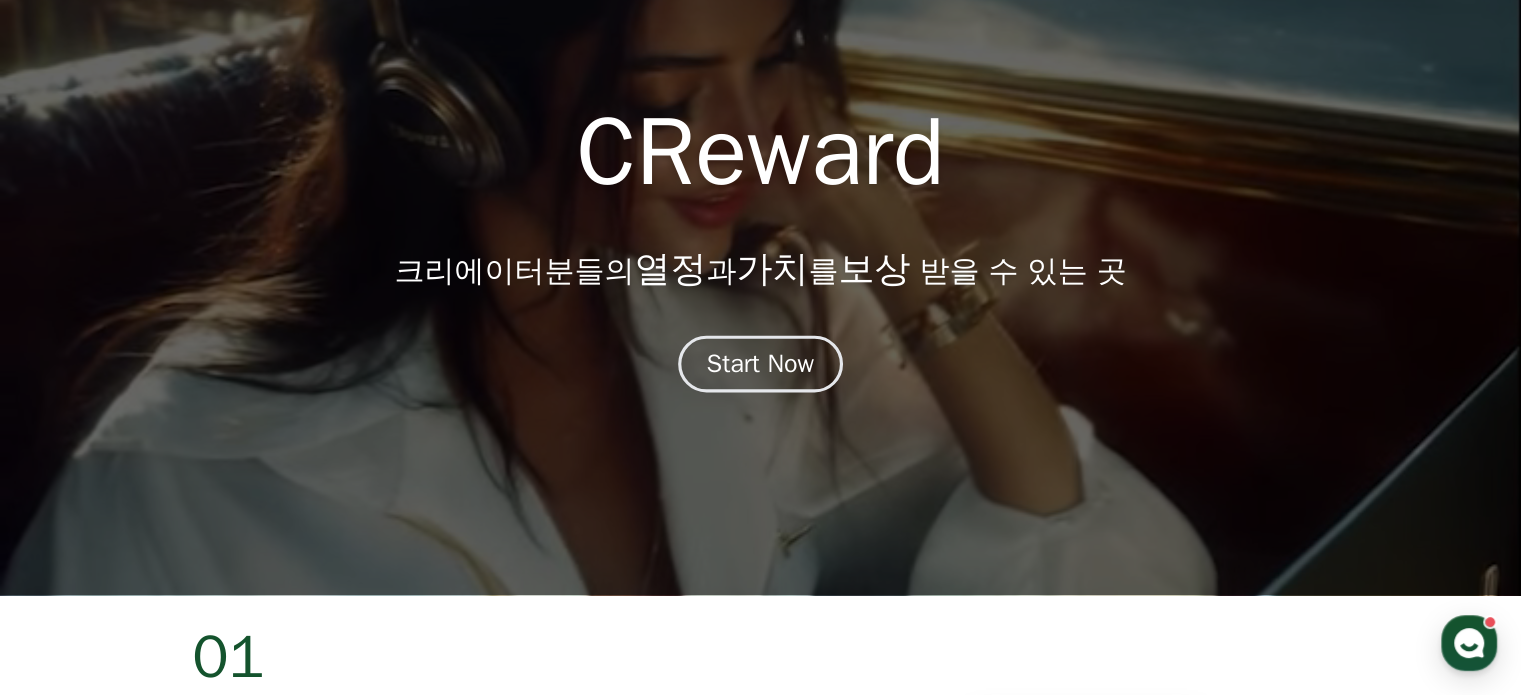 click on "Start Now" at bounding box center (761, 364) 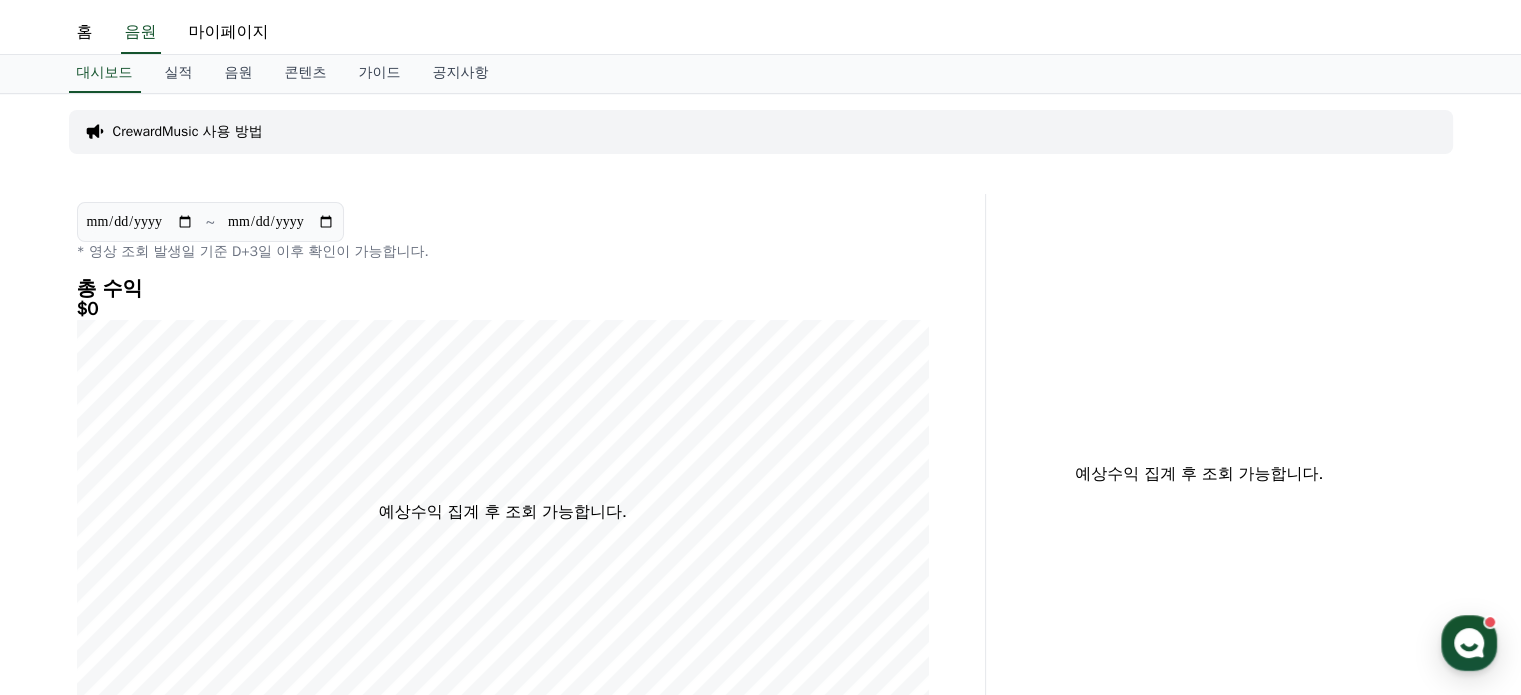 scroll, scrollTop: 0, scrollLeft: 0, axis: both 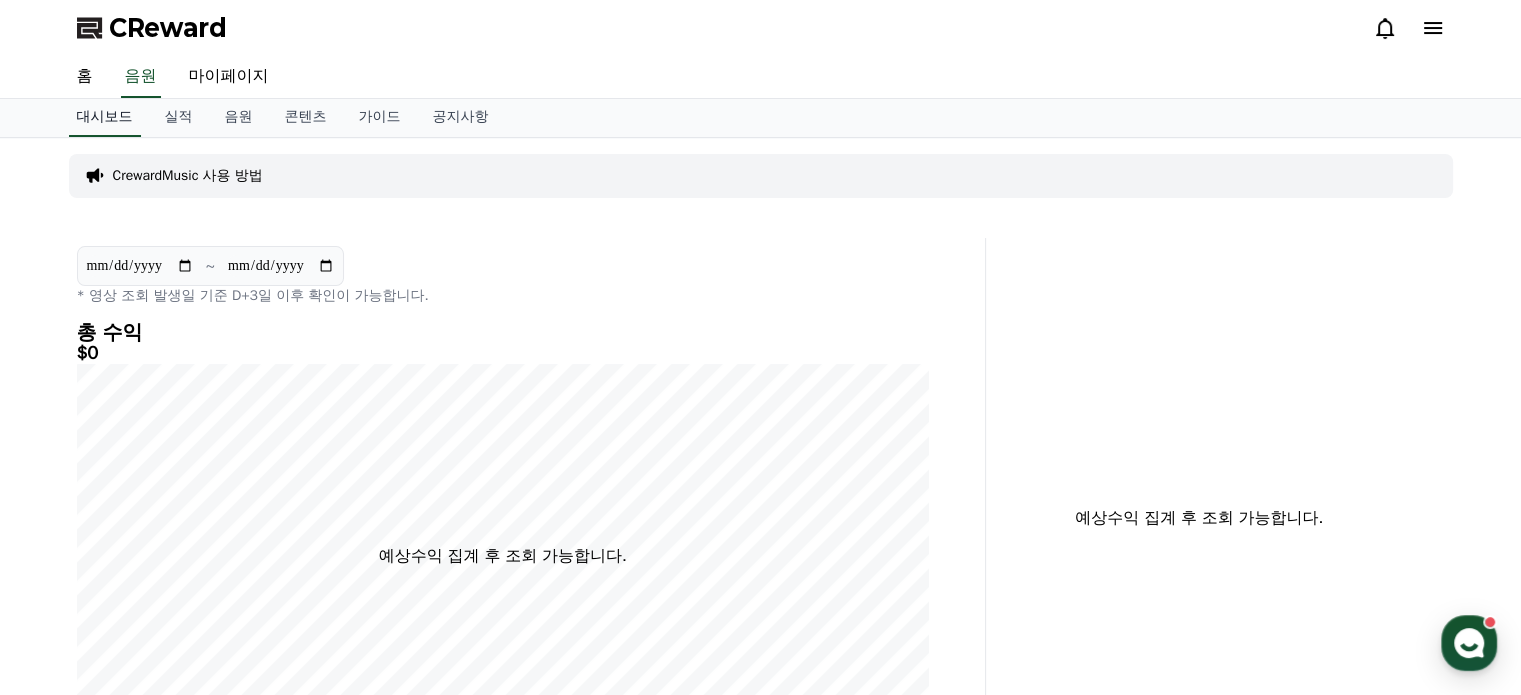 click on "홈" at bounding box center [85, 77] 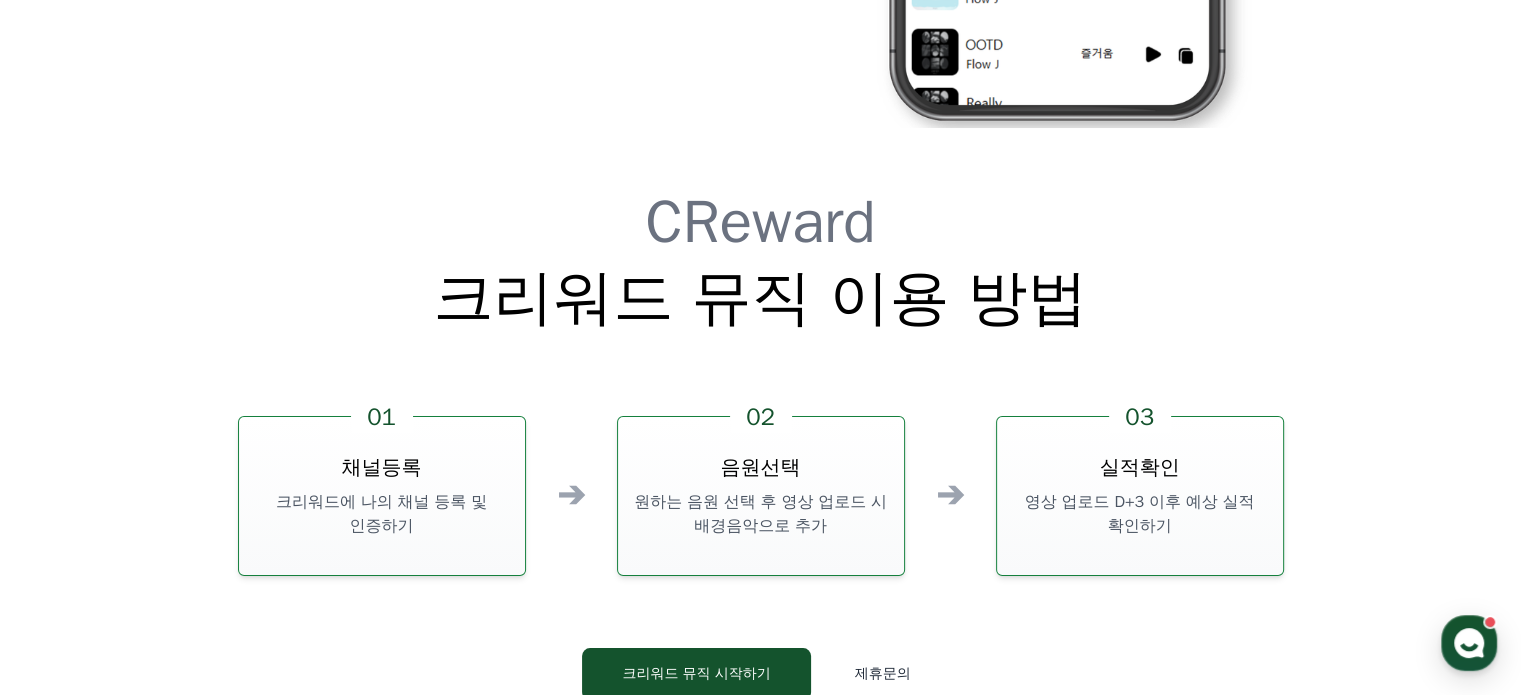 scroll, scrollTop: 5418, scrollLeft: 0, axis: vertical 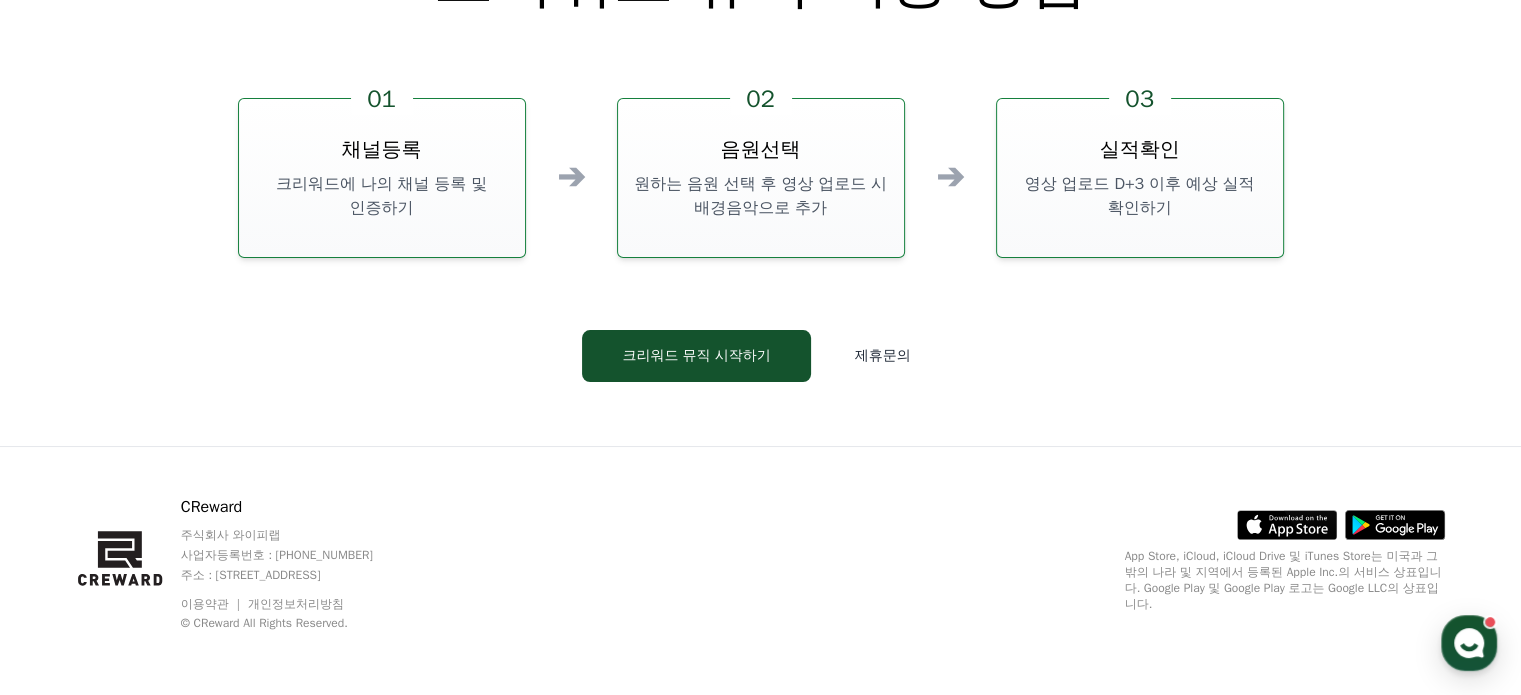 click on "CReward   크리워드 뮤직 이용 방법   01   채널등록   크리워드에 나의 채널 등록 및 인증하기   ➔ 02   음원선택   원하는 음원 선택 후 영상 업로드 시 배경음악으로 추가   ➔ 03   실적확인   영상 업로드 D+3 이후 예상 실적 확인하기       크리워드 뮤직 시작하기      제휴문의" 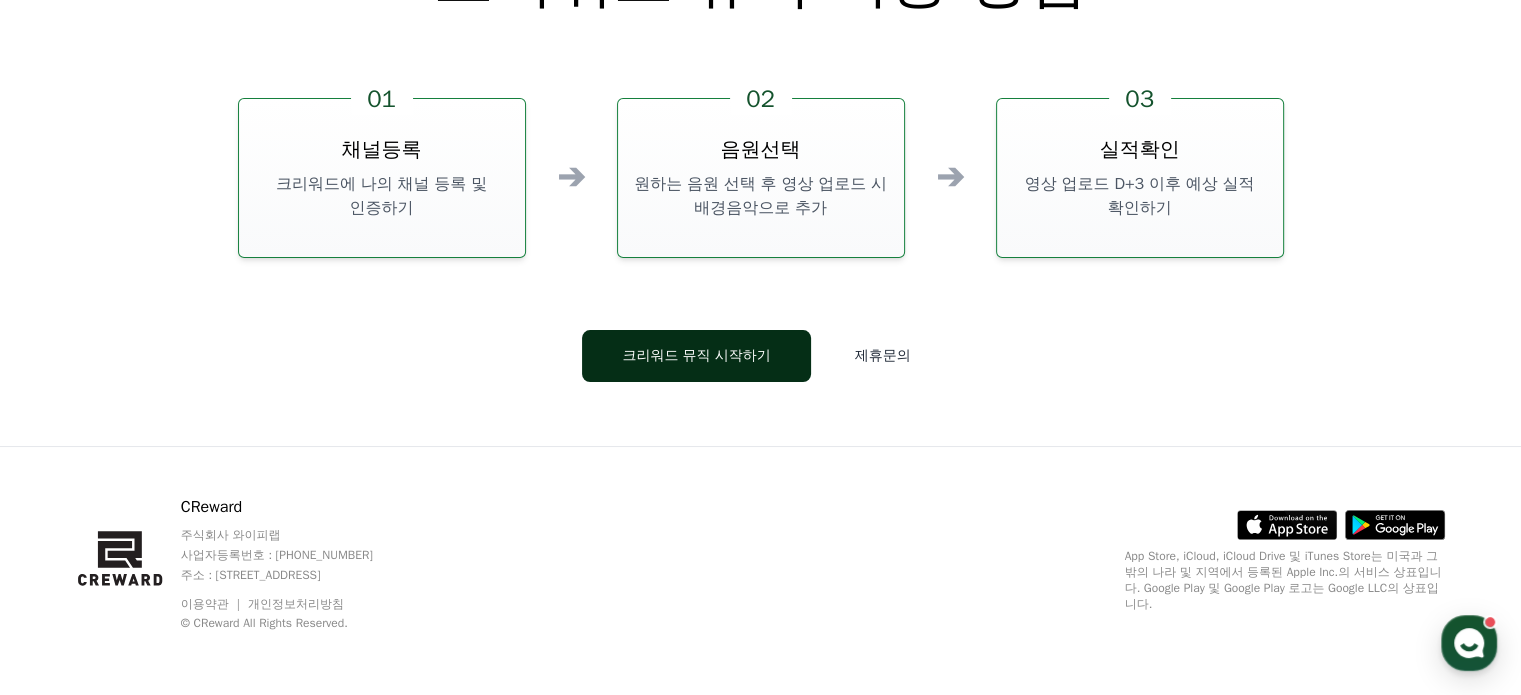 click on "크리워드 뮤직 시작하기" at bounding box center (696, 356) 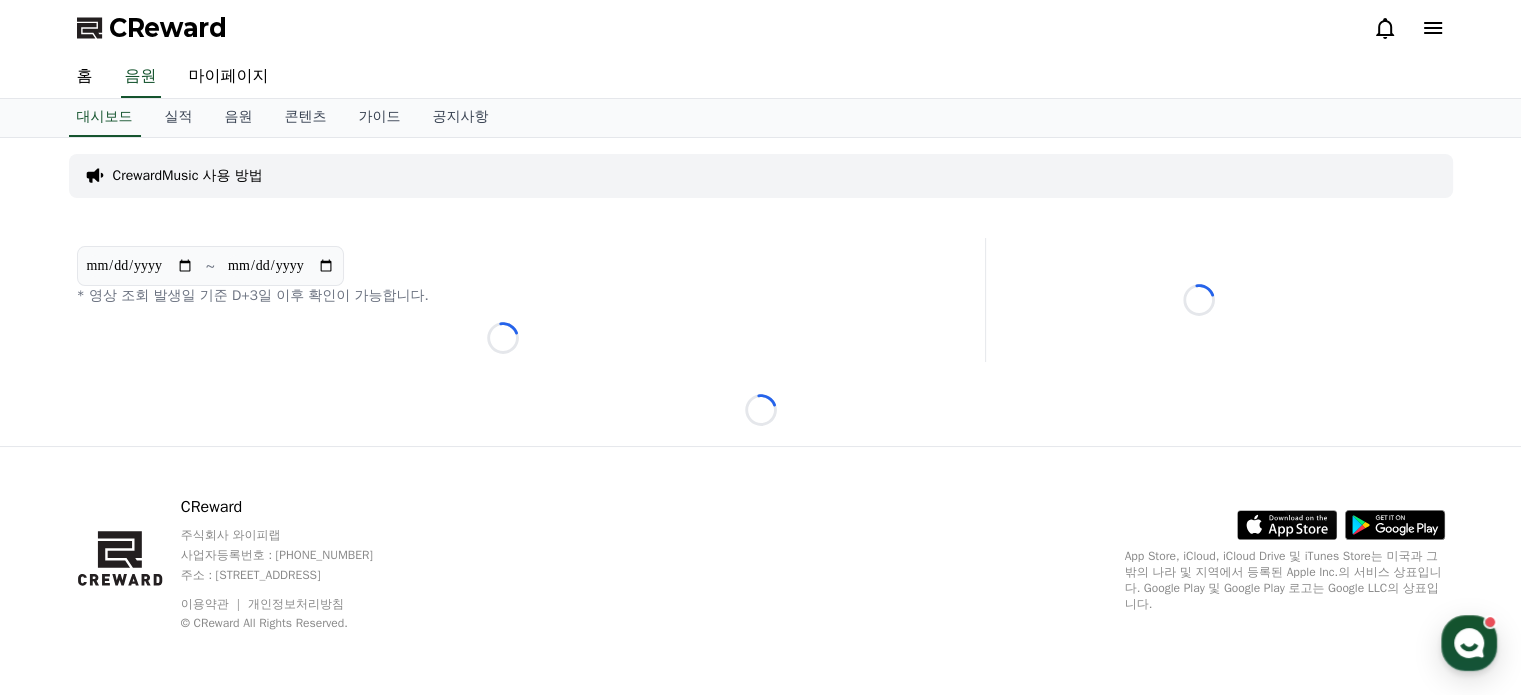 scroll, scrollTop: 0, scrollLeft: 0, axis: both 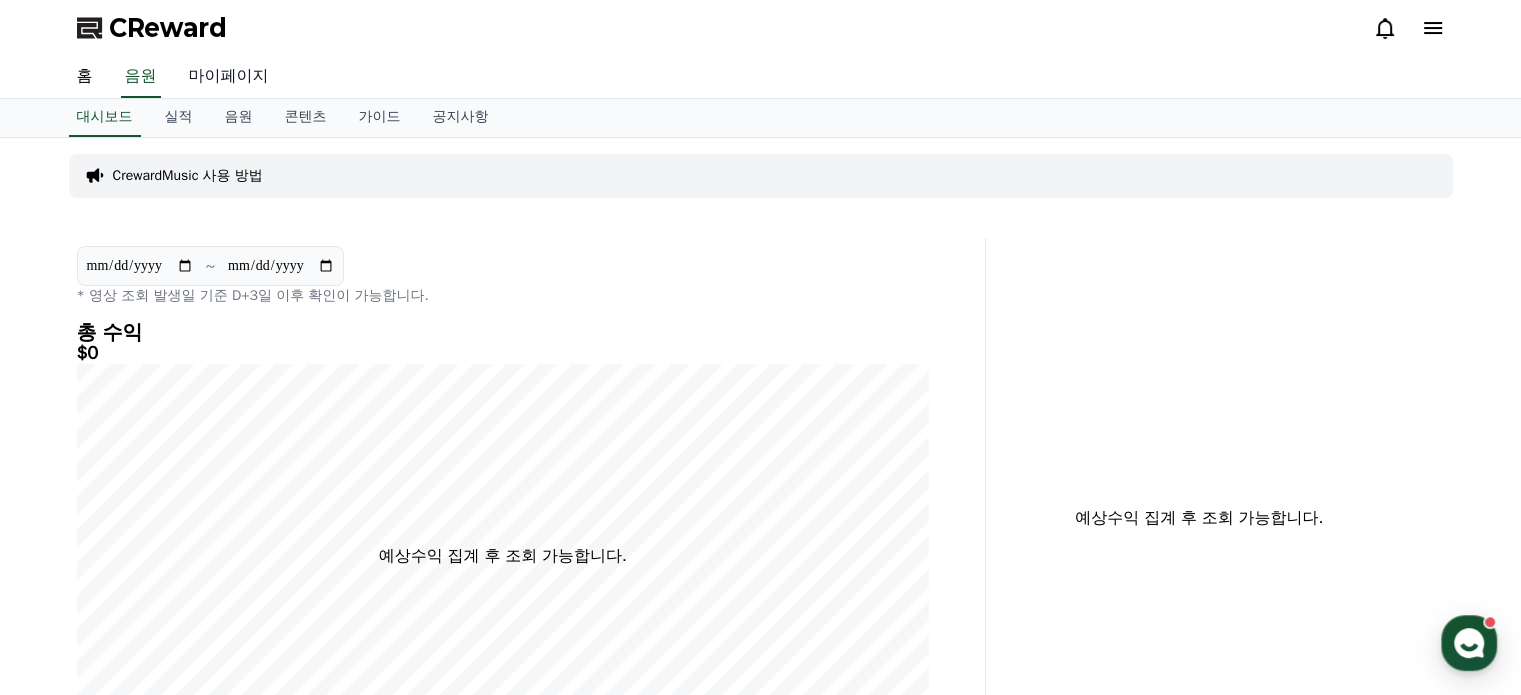 click on "마이페이지" at bounding box center (229, 77) 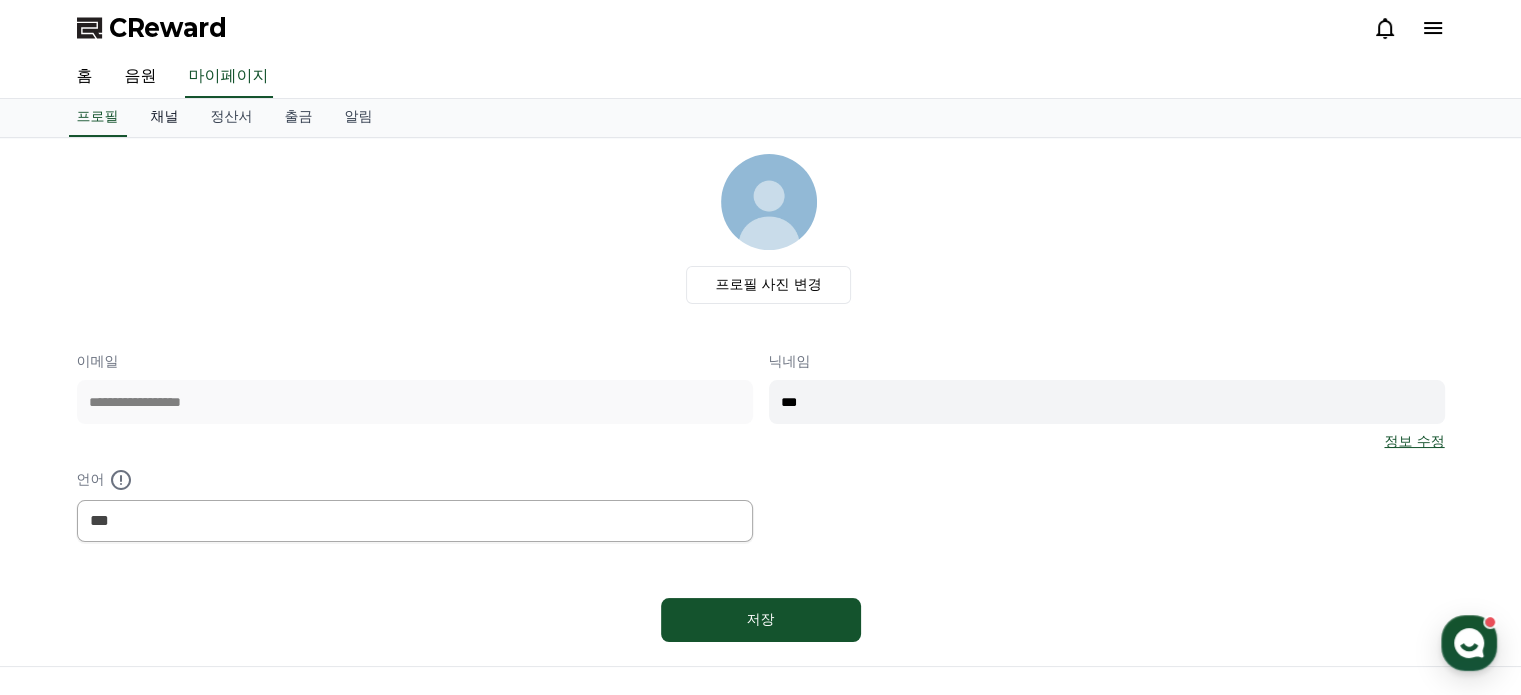 click on "채널" at bounding box center [165, 118] 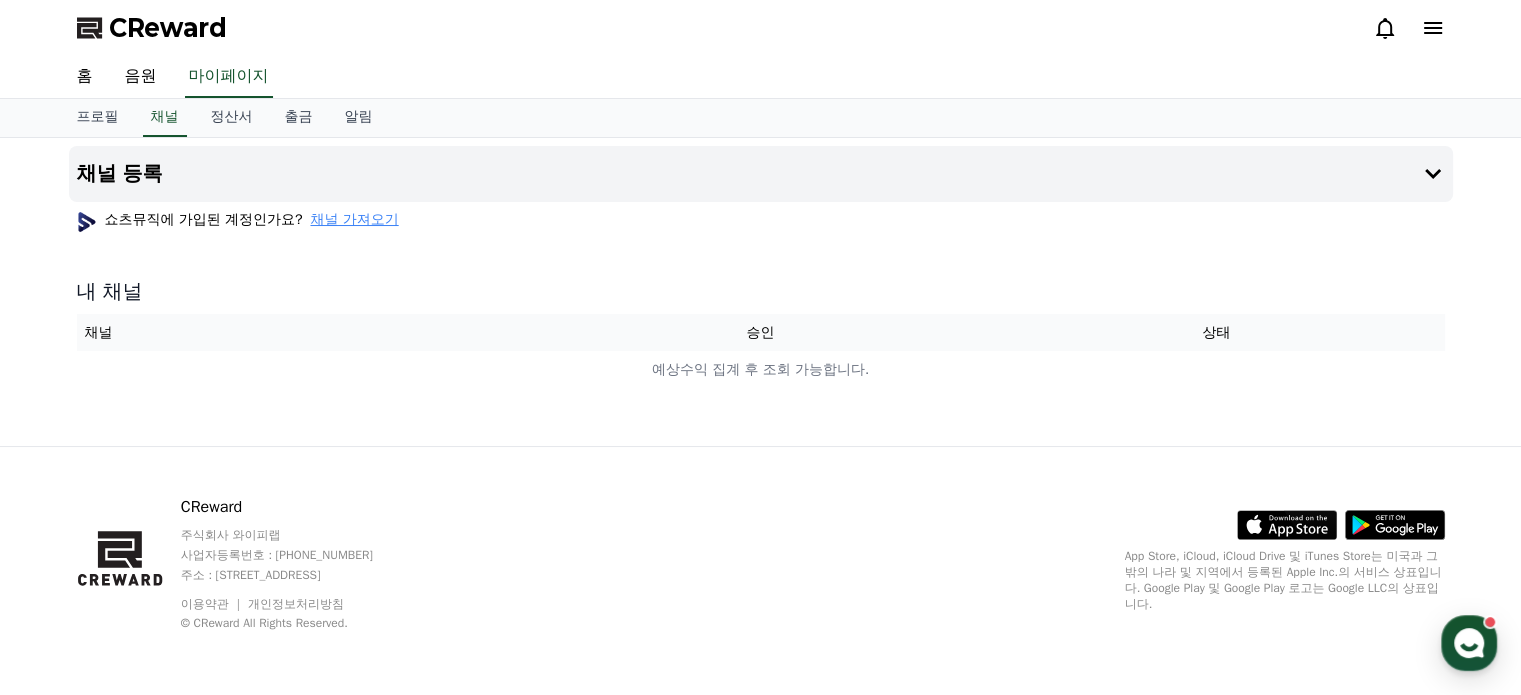 click on "채널 가져오기" at bounding box center [354, 220] 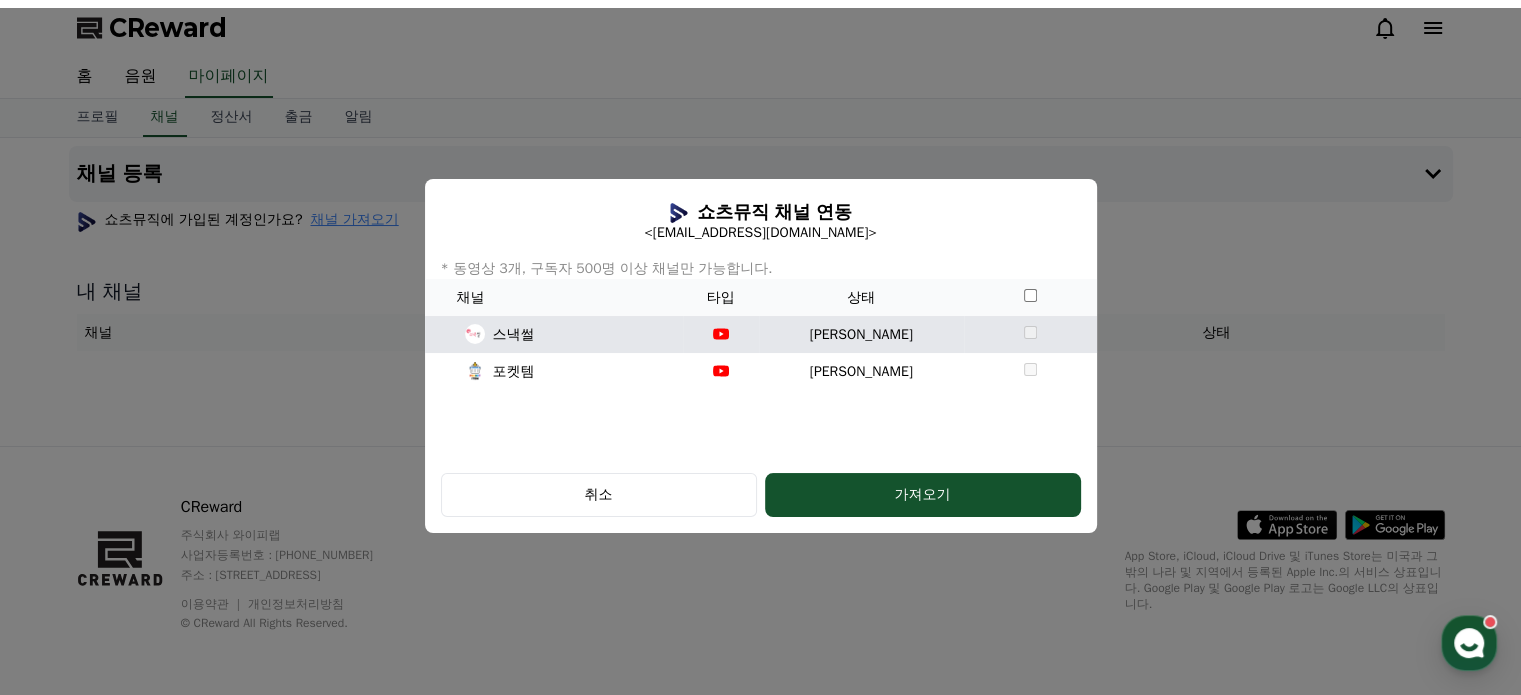 drag, startPoint x: 987, startPoint y: 335, endPoint x: 985, endPoint y: 349, distance: 14.142136 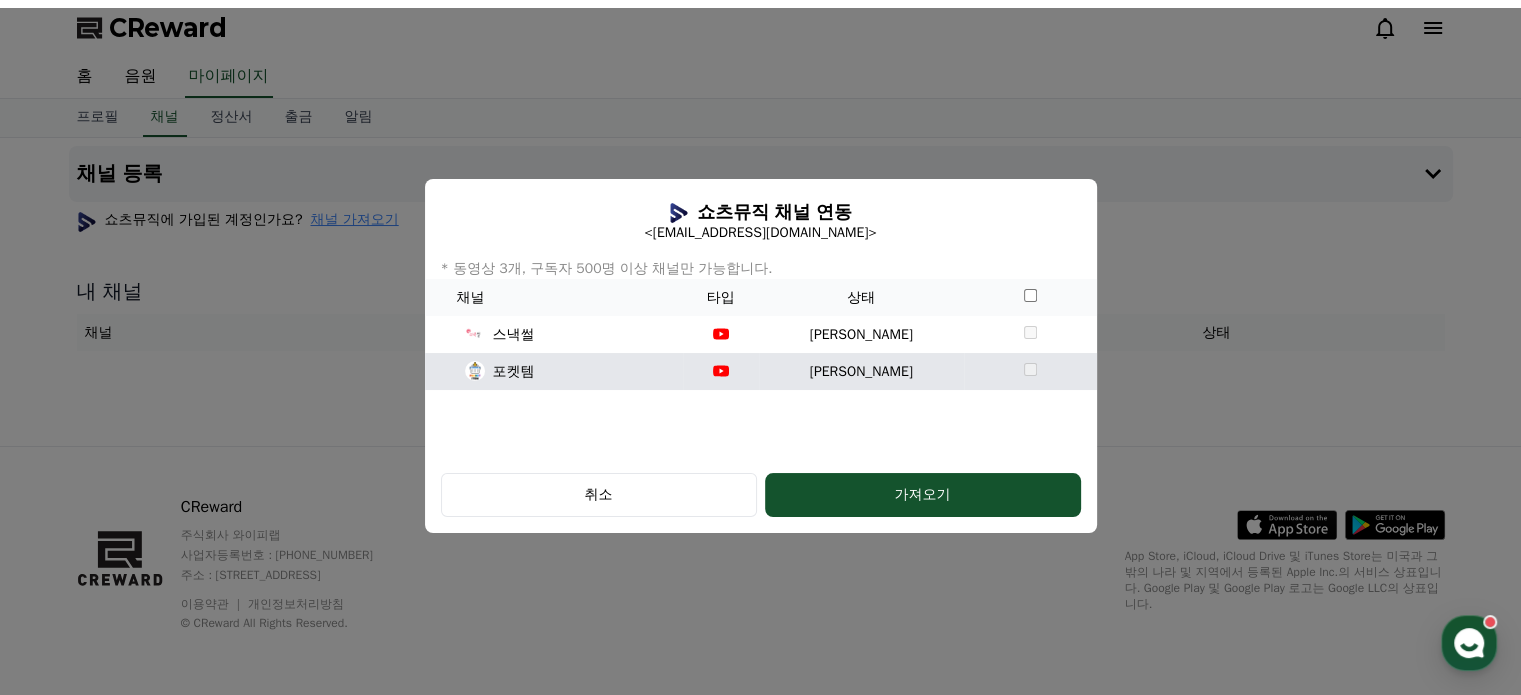 click at bounding box center [1030, 371] 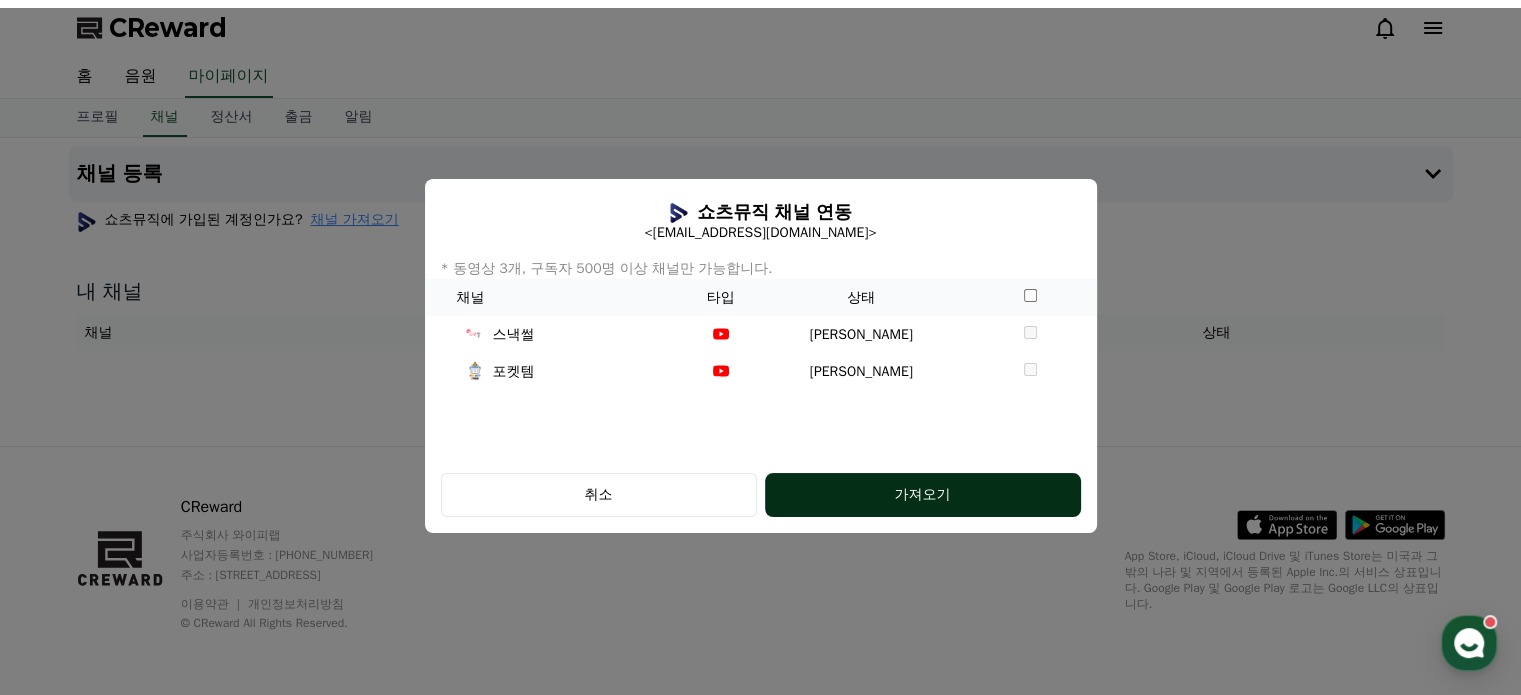 click on "가져오기" 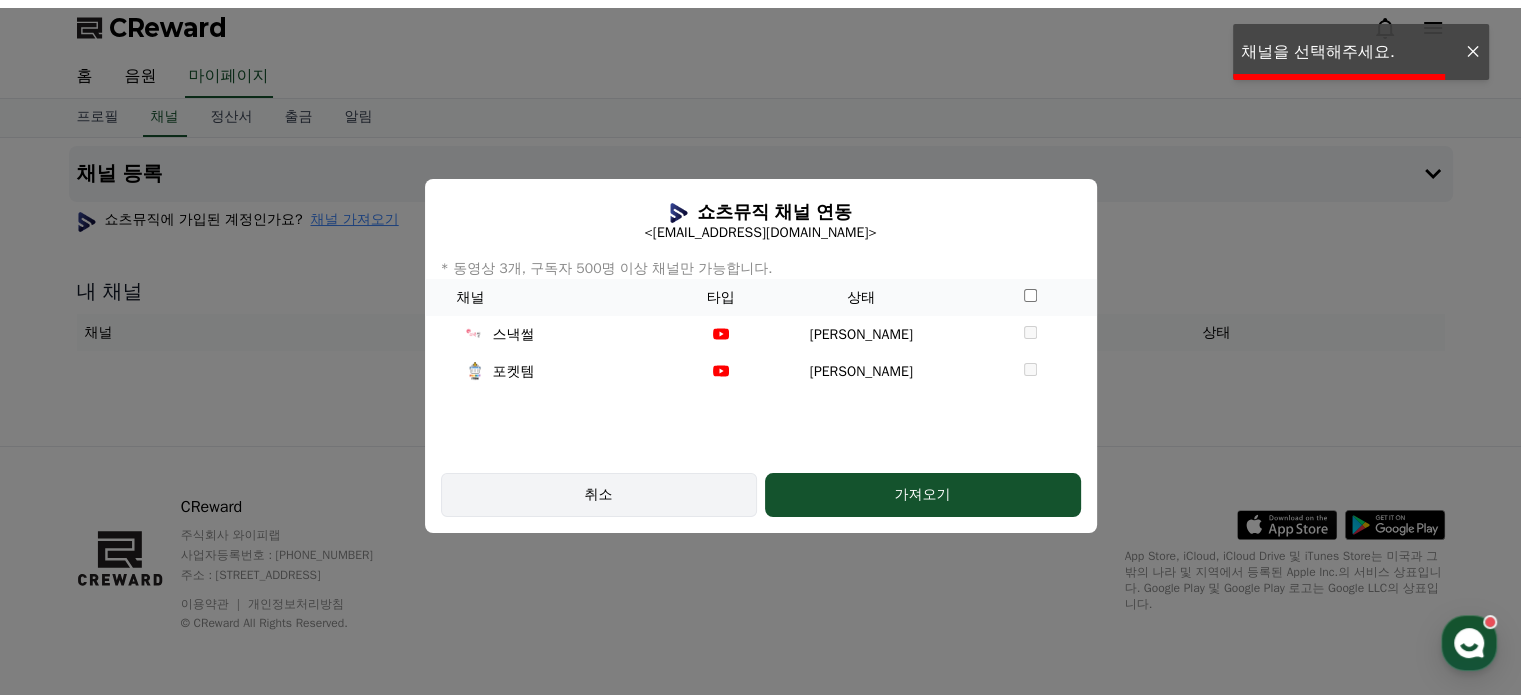 click on "취소" at bounding box center (599, 495) 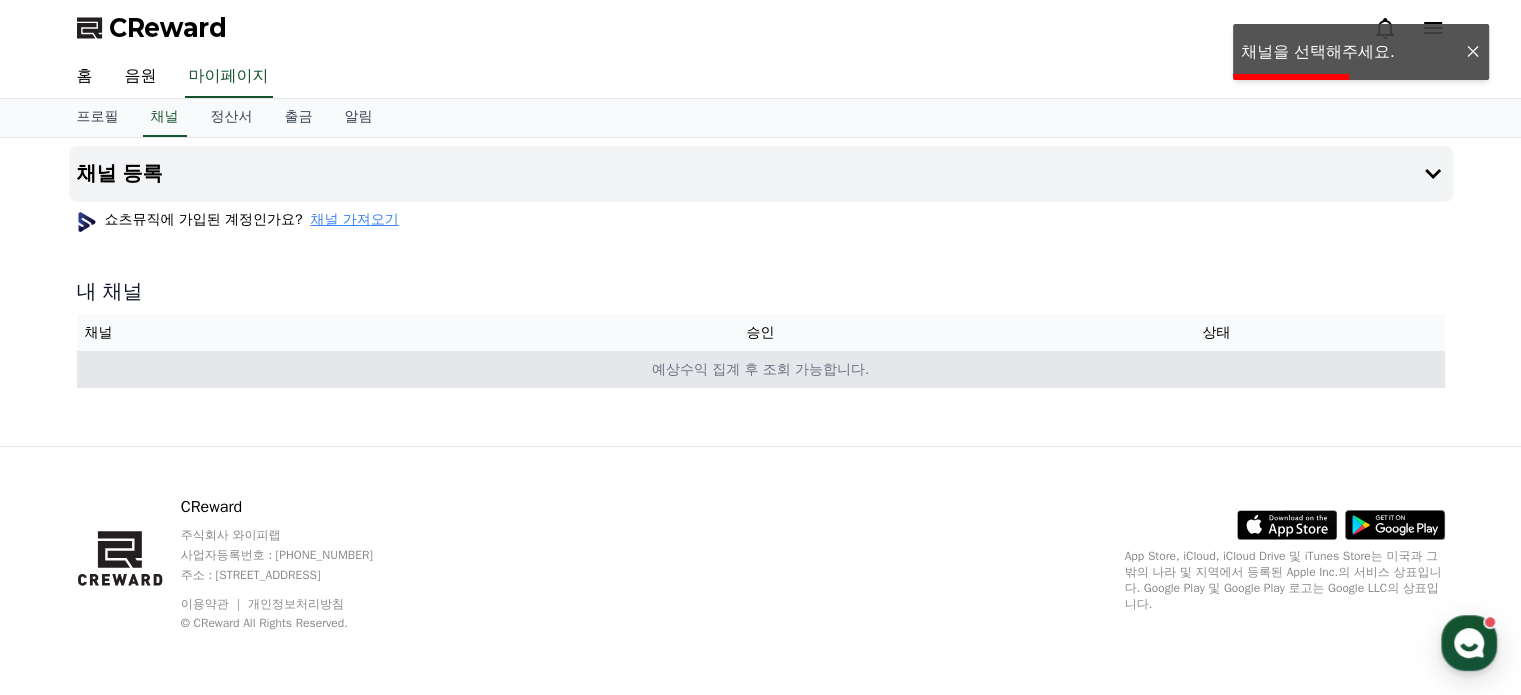 click on "예상수익 집계 후 조회 가능합니다." at bounding box center (761, 369) 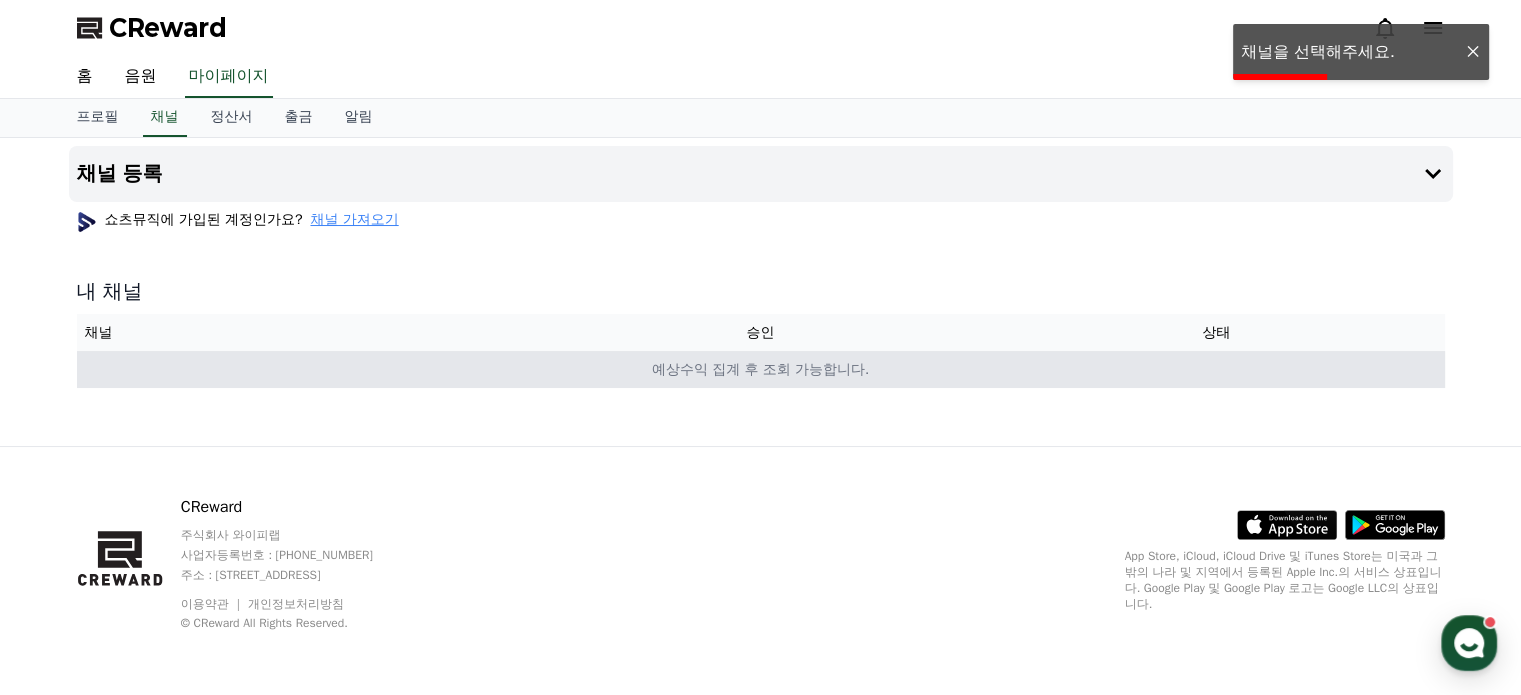 click on "예상수익 집계 후 조회 가능합니다." at bounding box center (761, 369) 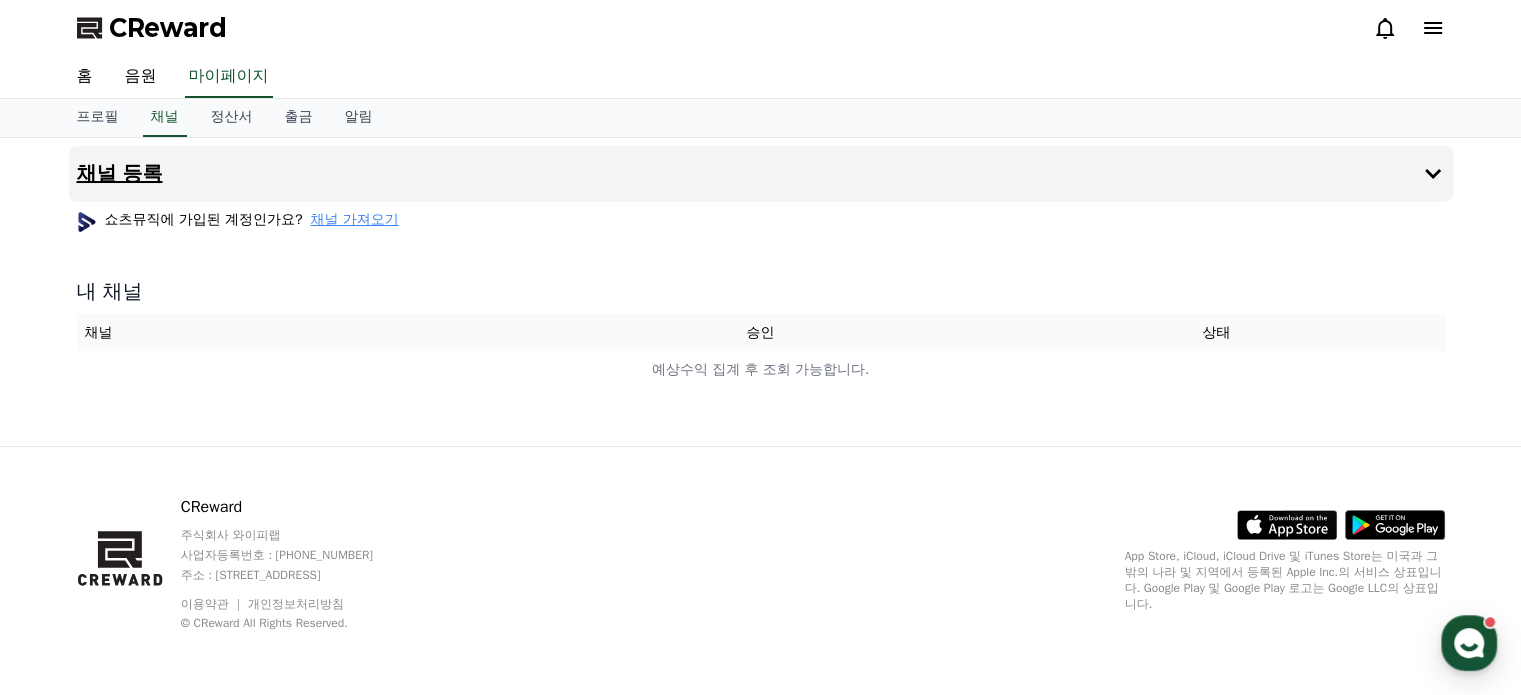 click on "채널 등록" at bounding box center [761, 174] 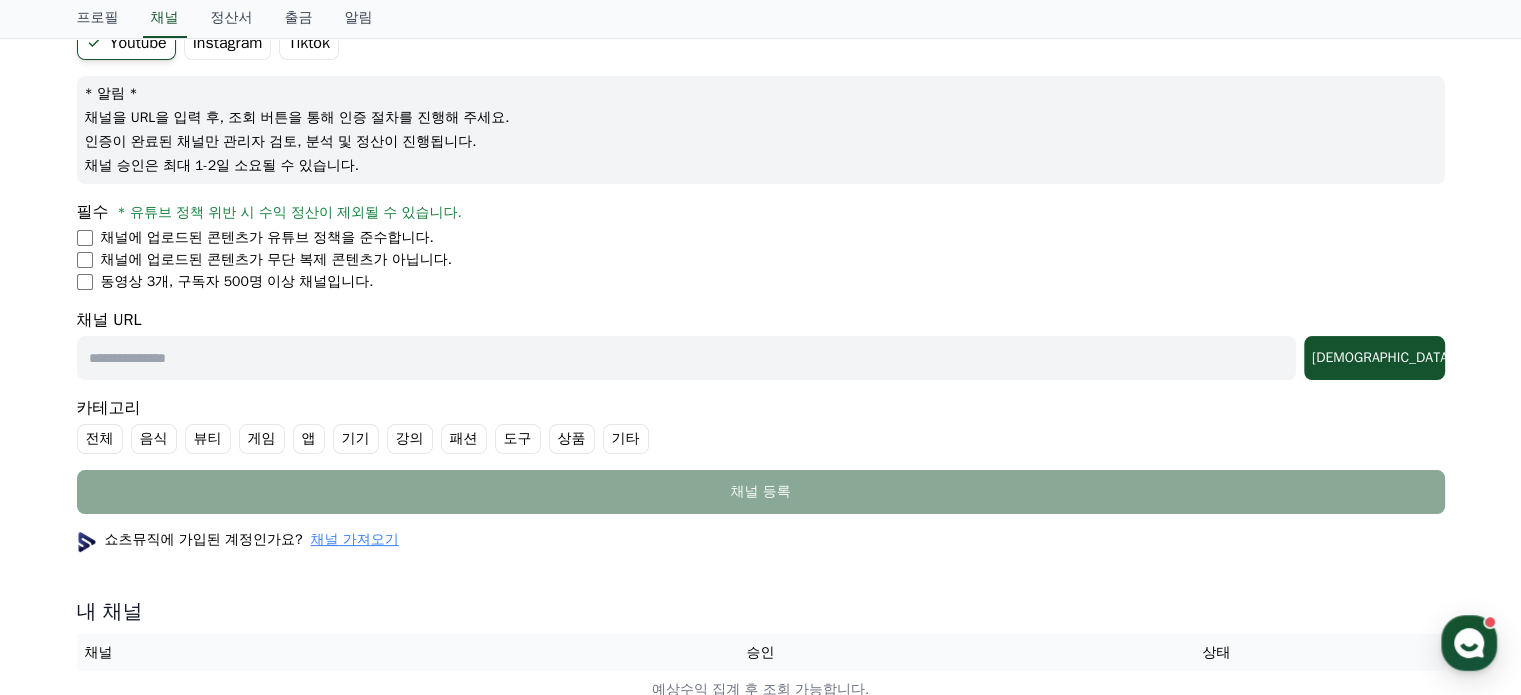 scroll, scrollTop: 100, scrollLeft: 0, axis: vertical 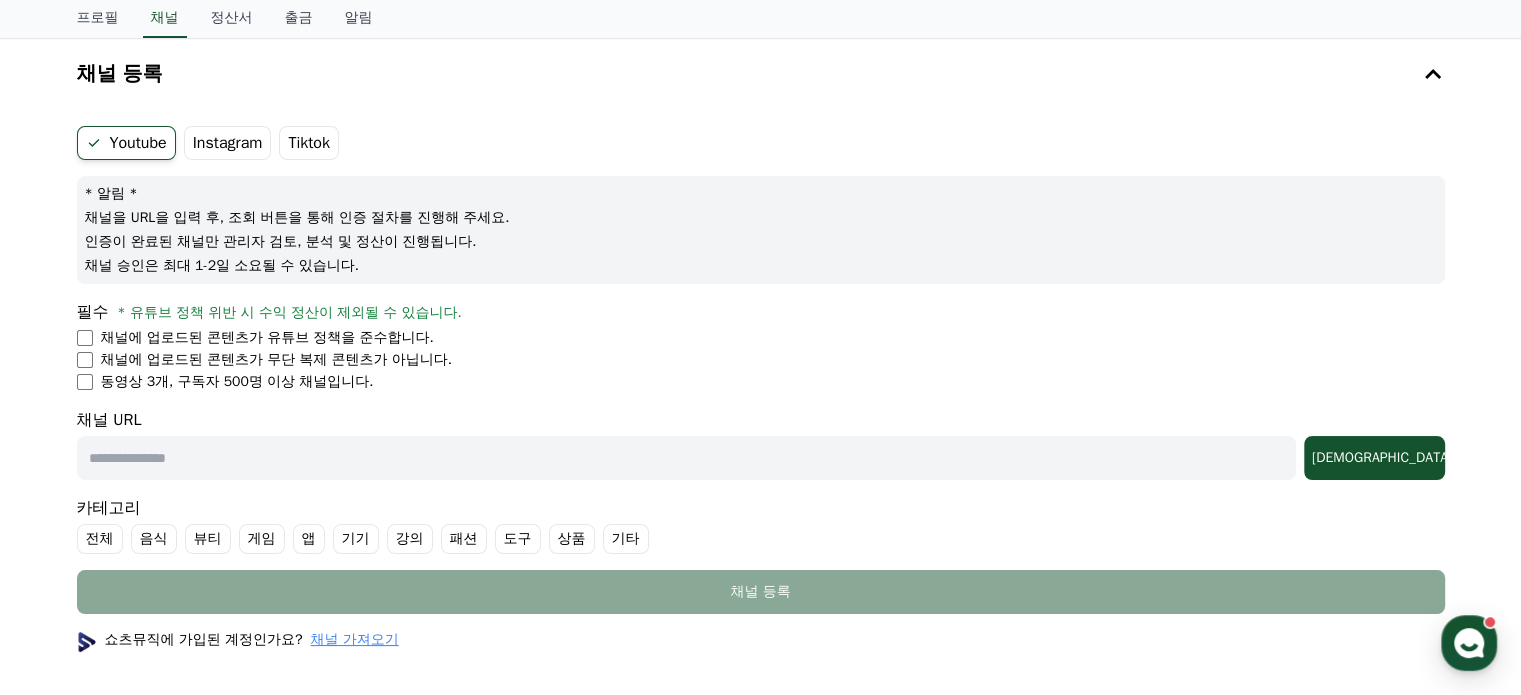click on "Instagram" at bounding box center [228, 143] 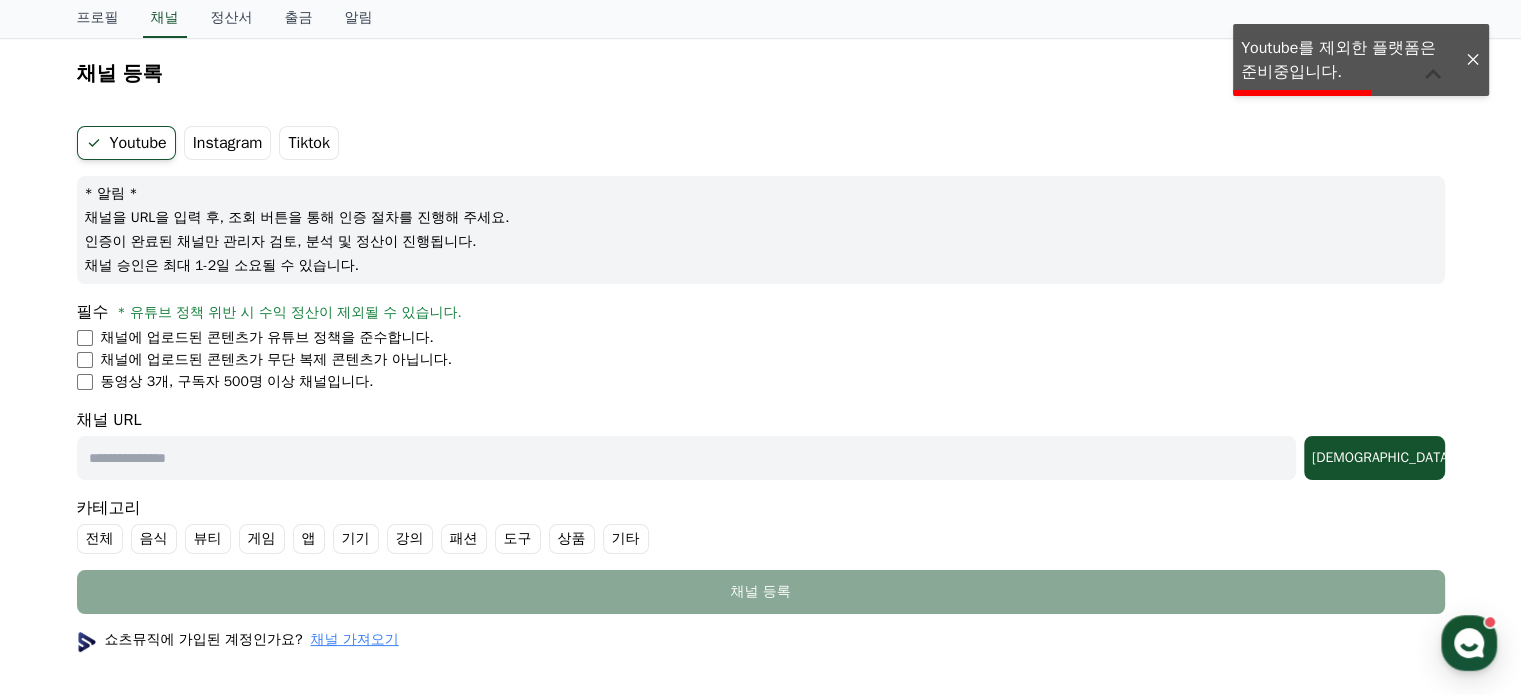 scroll, scrollTop: 476, scrollLeft: 0, axis: vertical 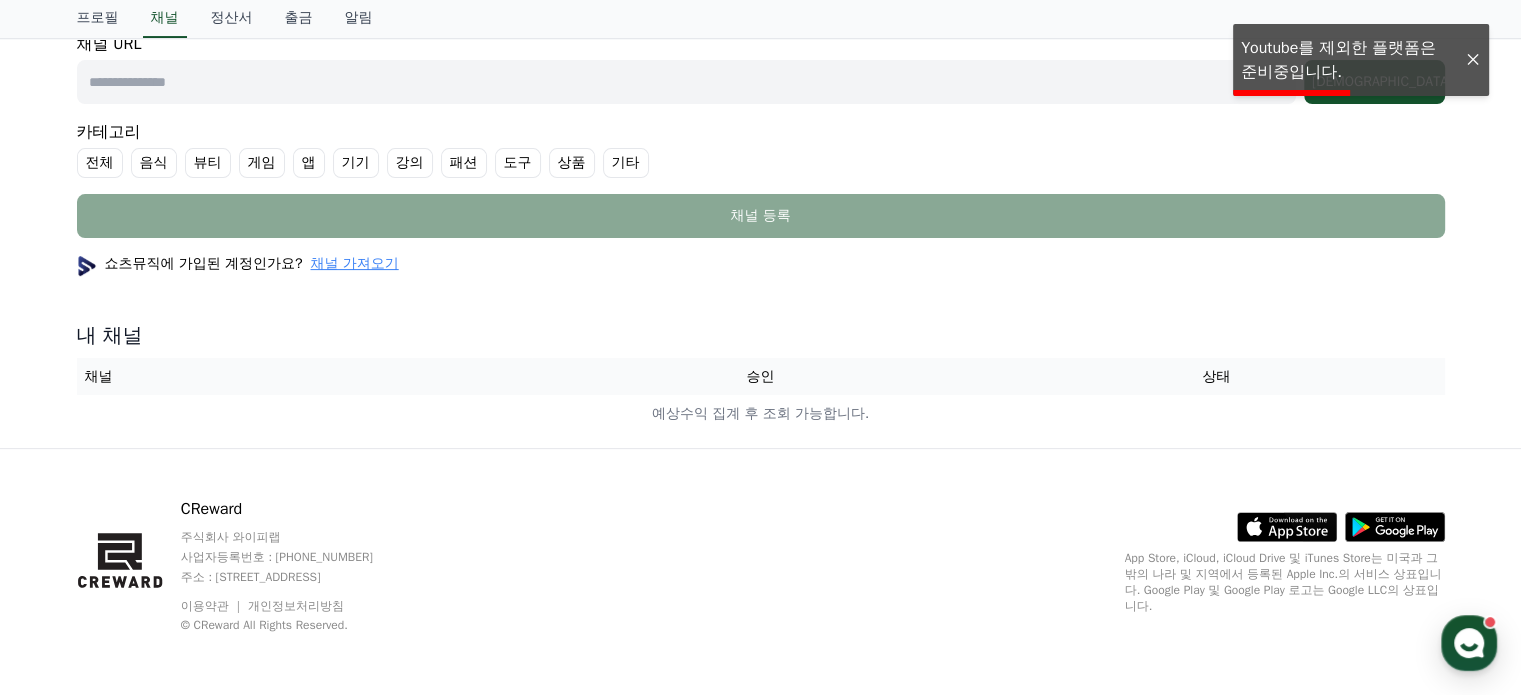click on "채널 가져오기" at bounding box center [354, 264] 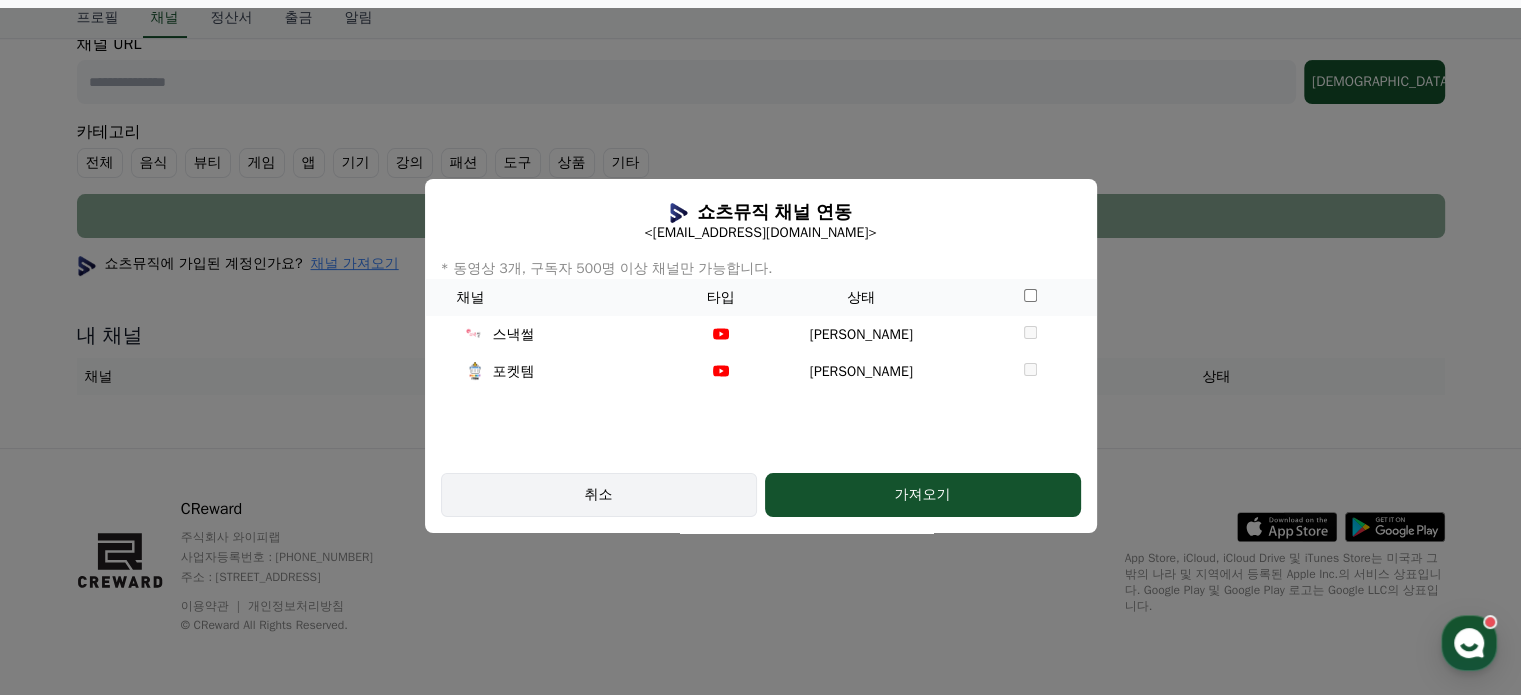 click on "취소" at bounding box center [599, 495] 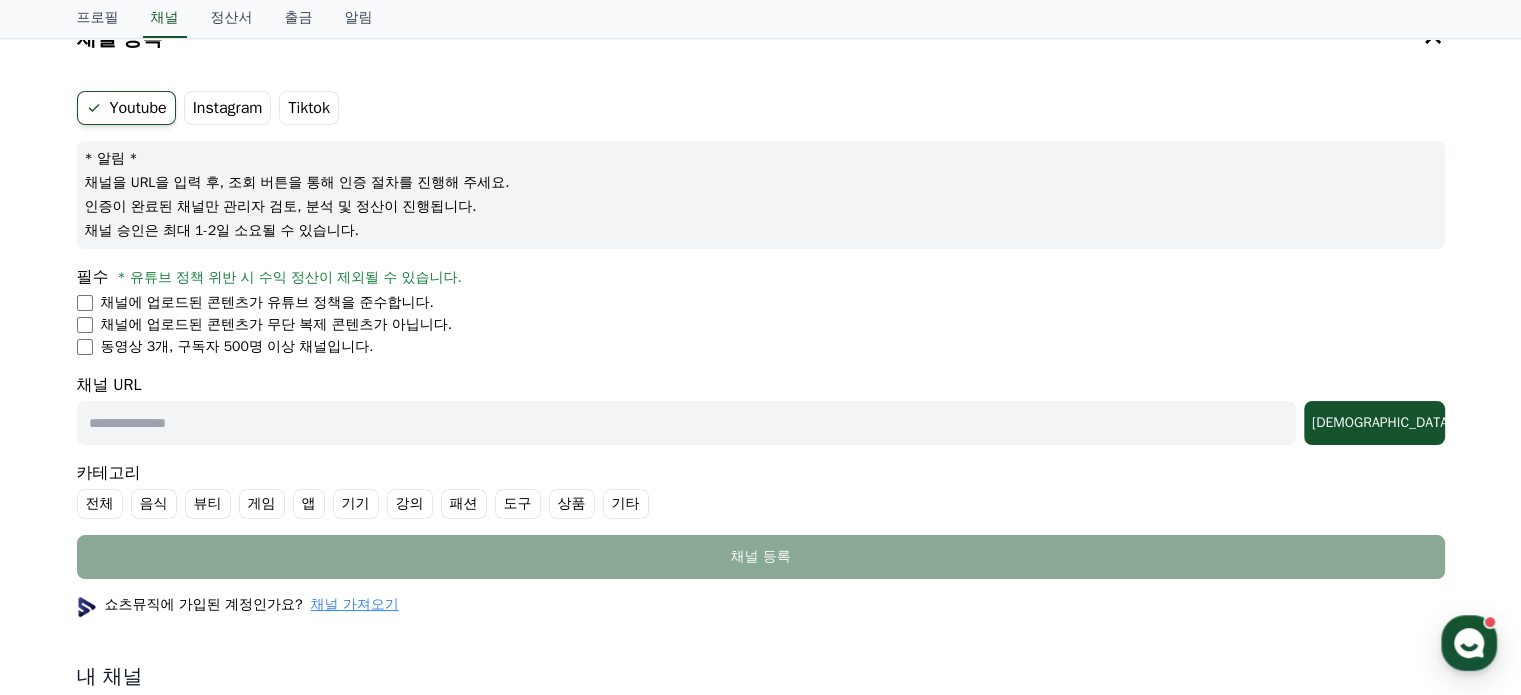 scroll, scrollTop: 76, scrollLeft: 0, axis: vertical 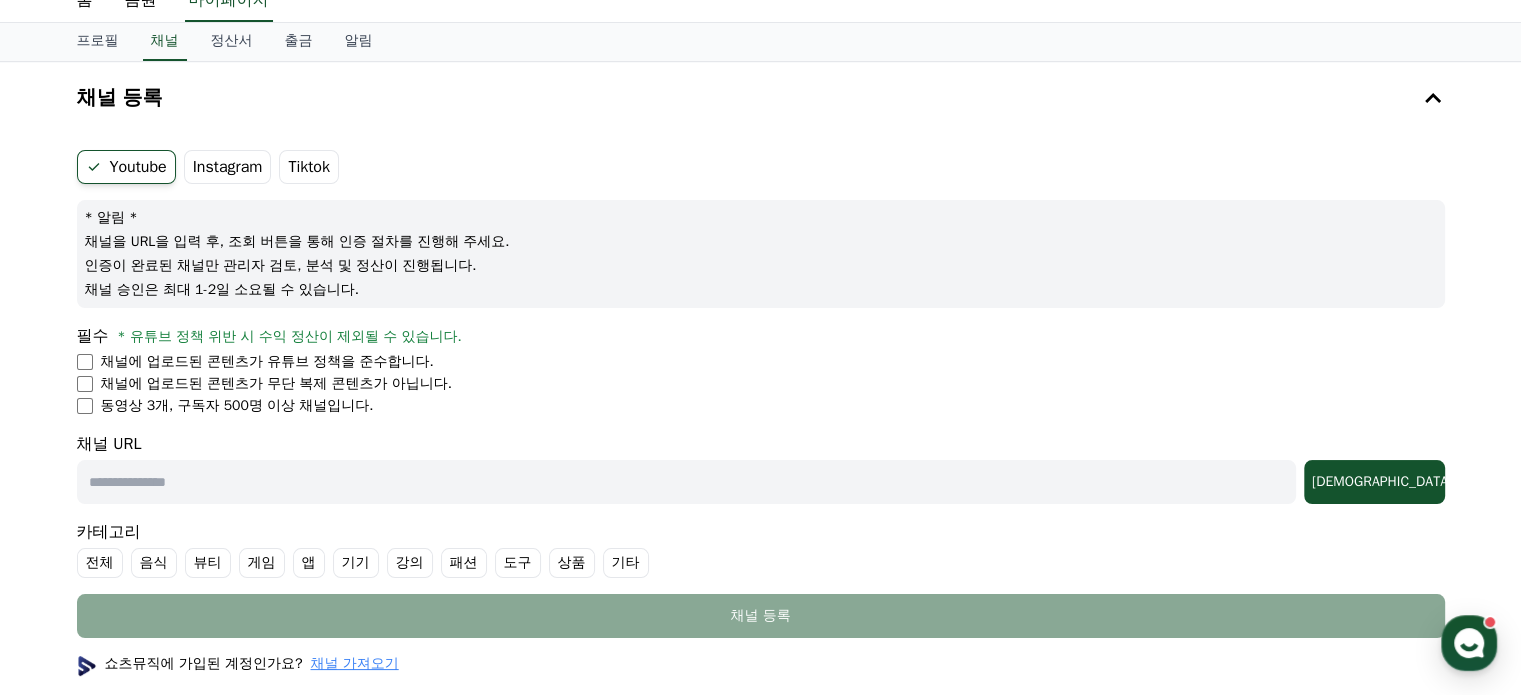 click on "동영상 3개, 구독자 500명 이상 채널입니다." at bounding box center (237, 406) 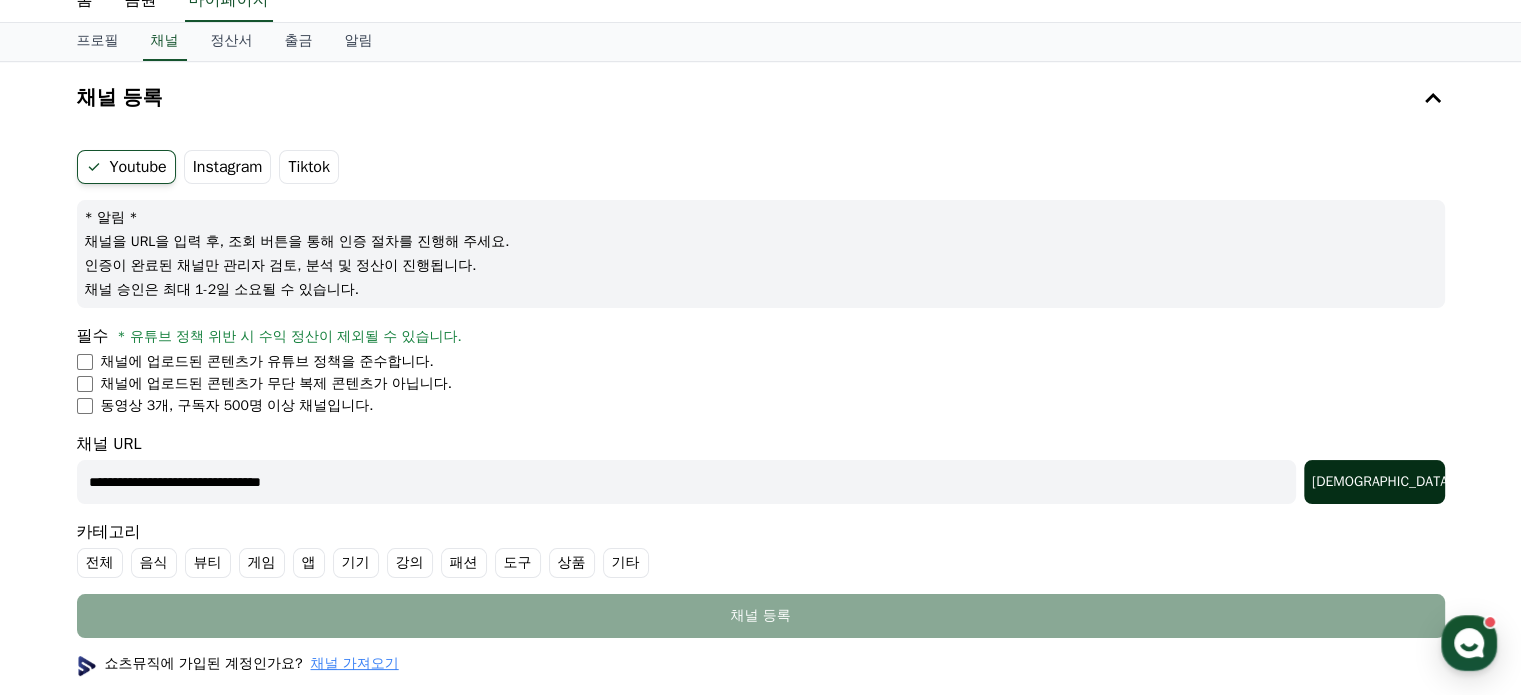 type on "**********" 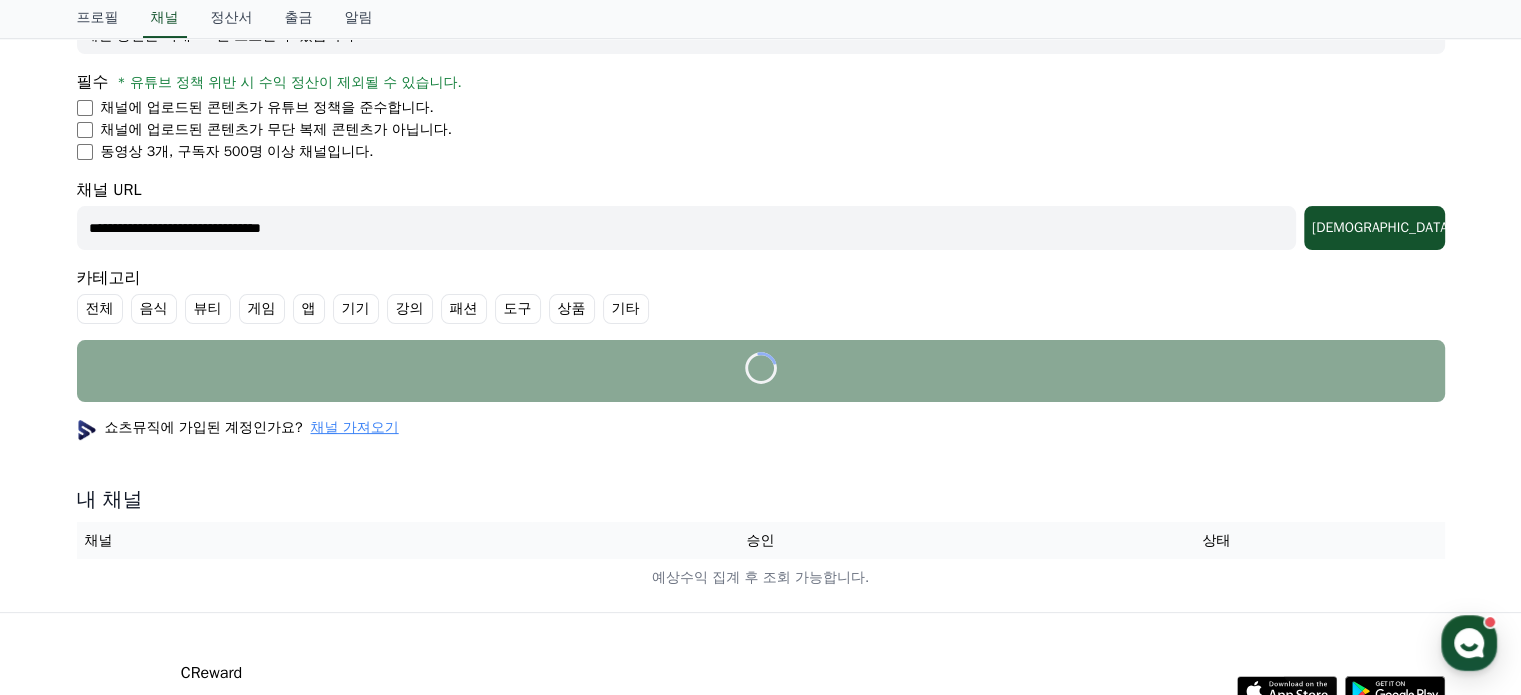 scroll, scrollTop: 376, scrollLeft: 0, axis: vertical 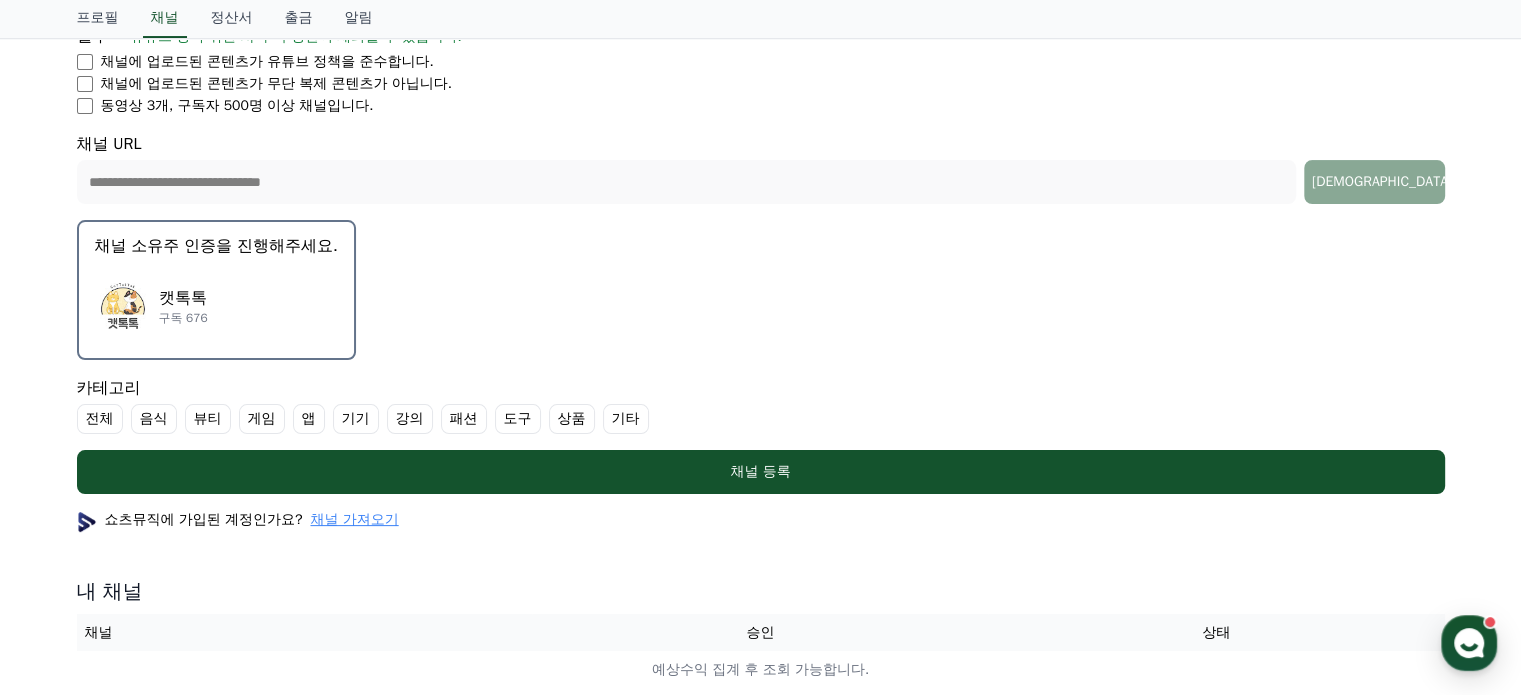 click on "캣톡톡   구독
676" at bounding box center (216, 306) 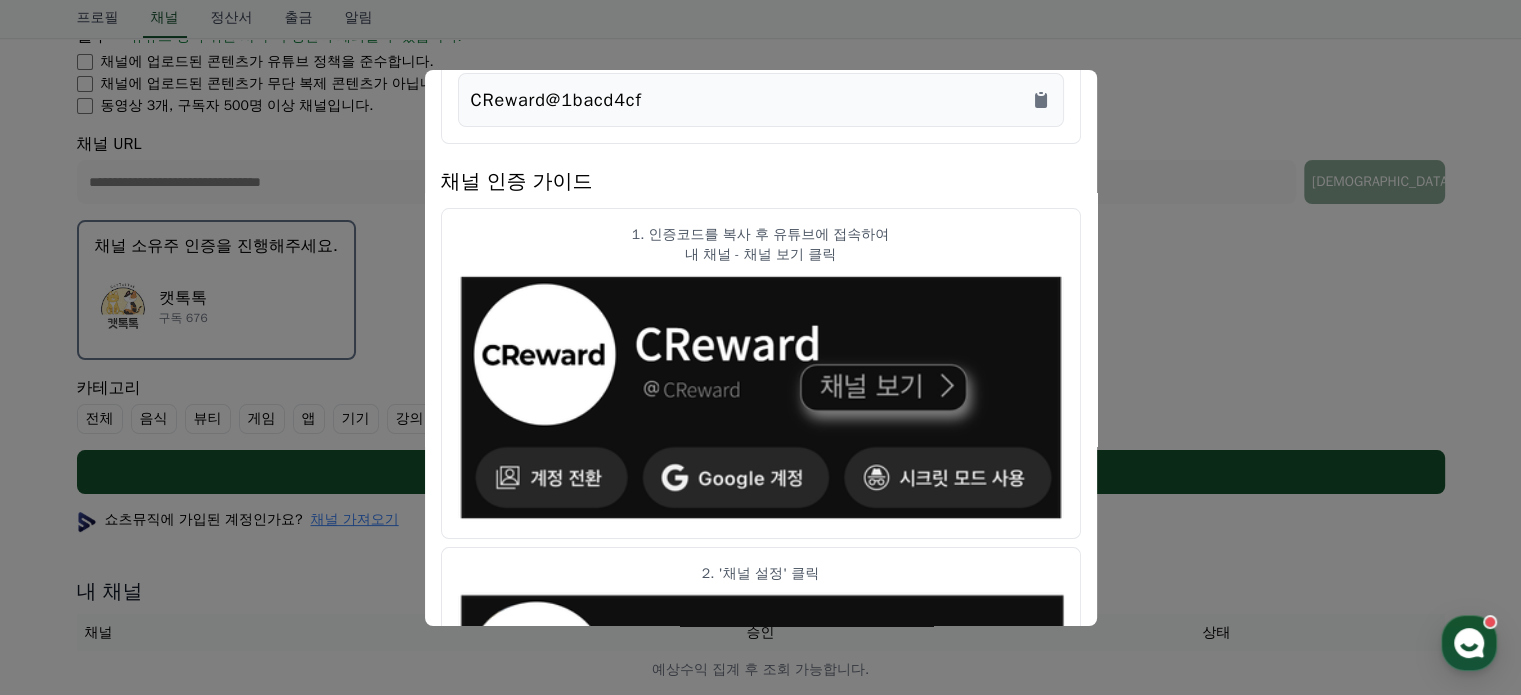 scroll, scrollTop: 0, scrollLeft: 0, axis: both 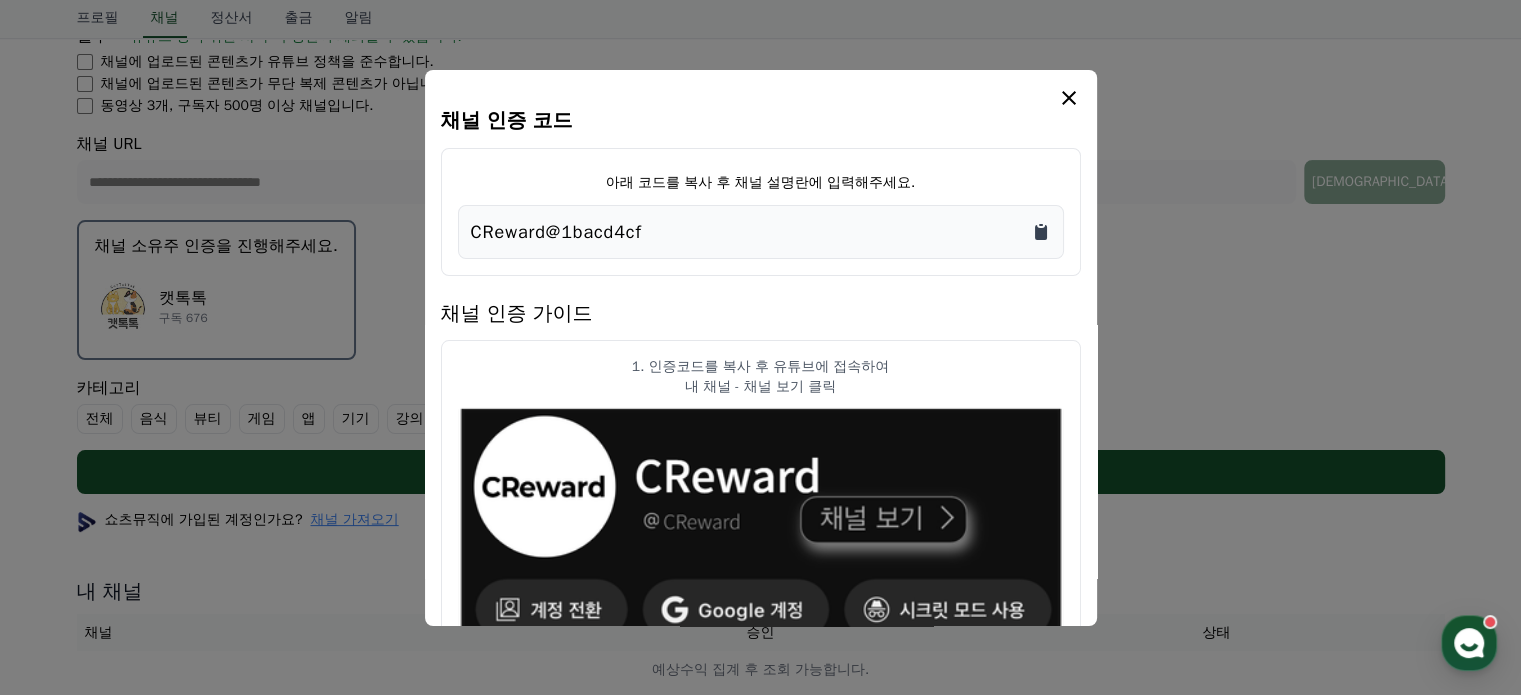 click 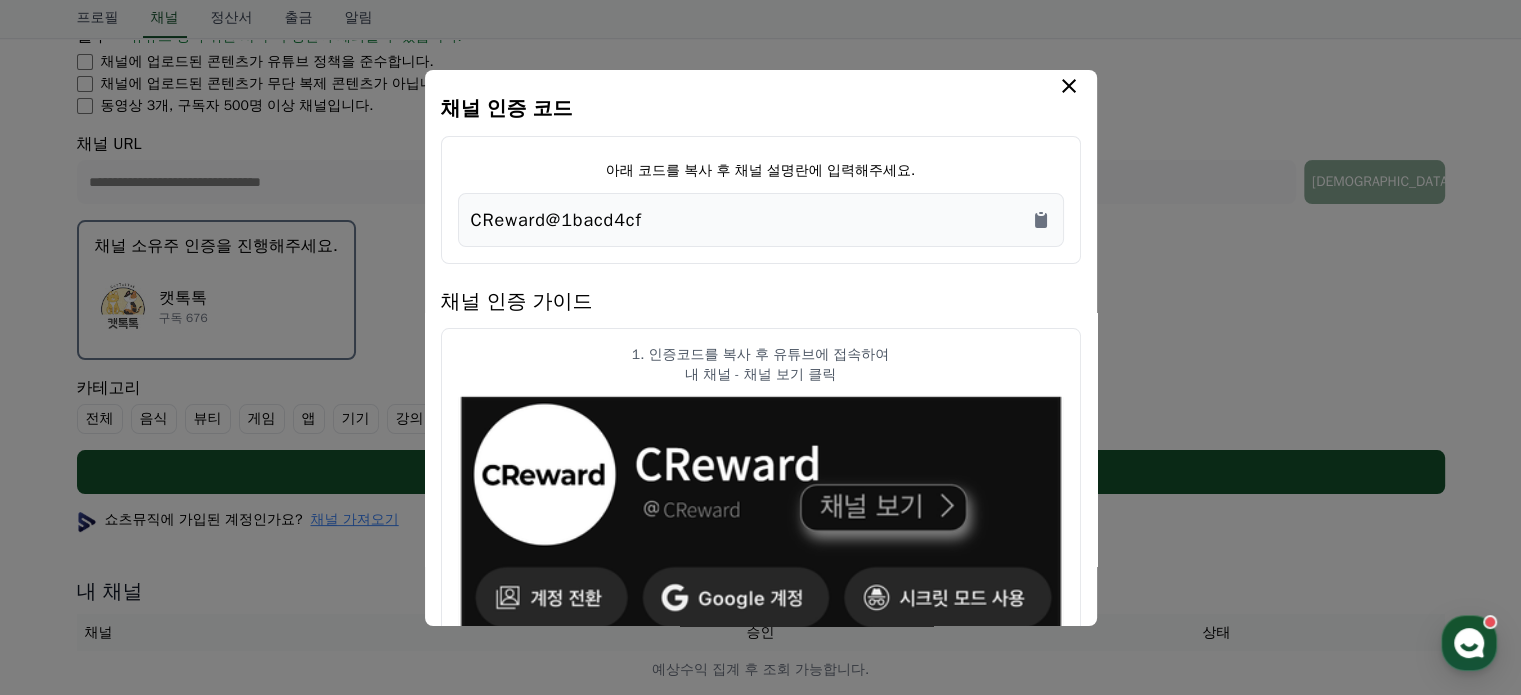 scroll, scrollTop: 0, scrollLeft: 0, axis: both 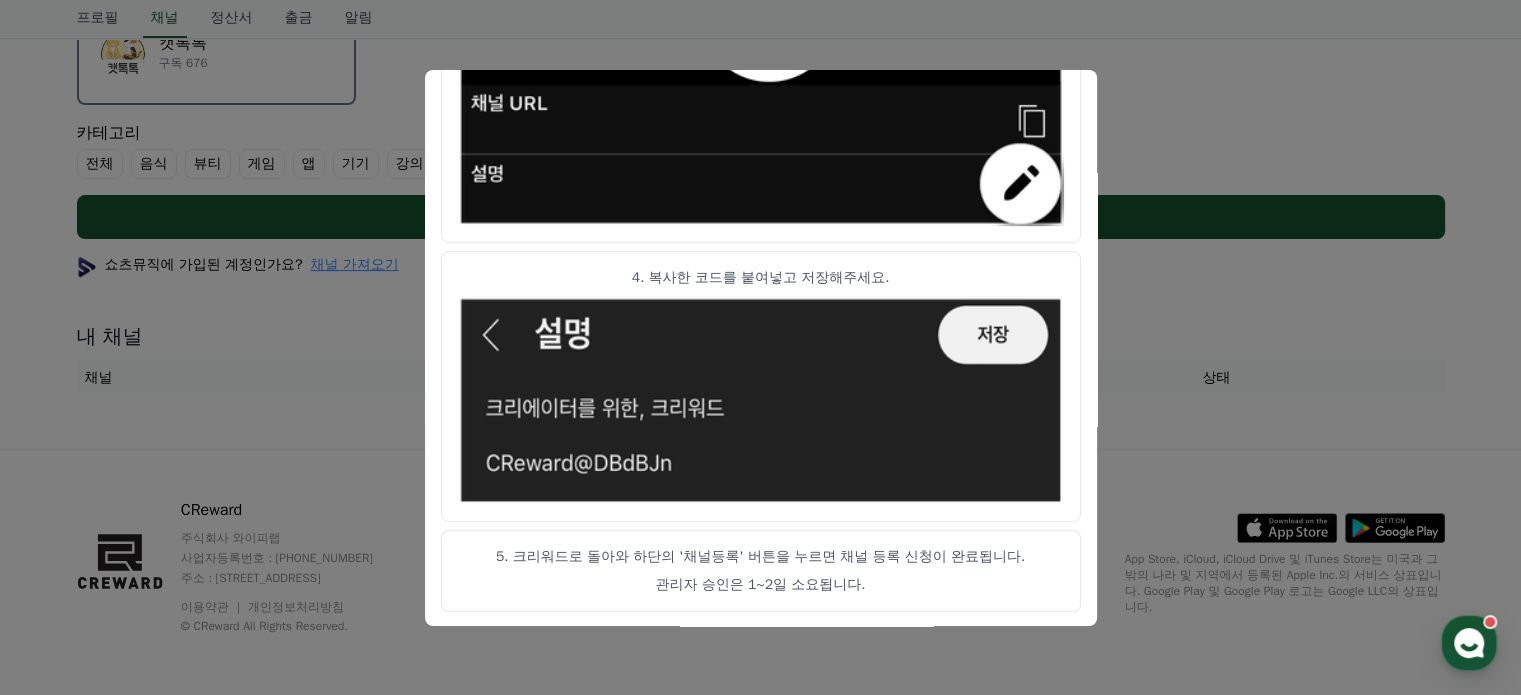 click at bounding box center [760, 347] 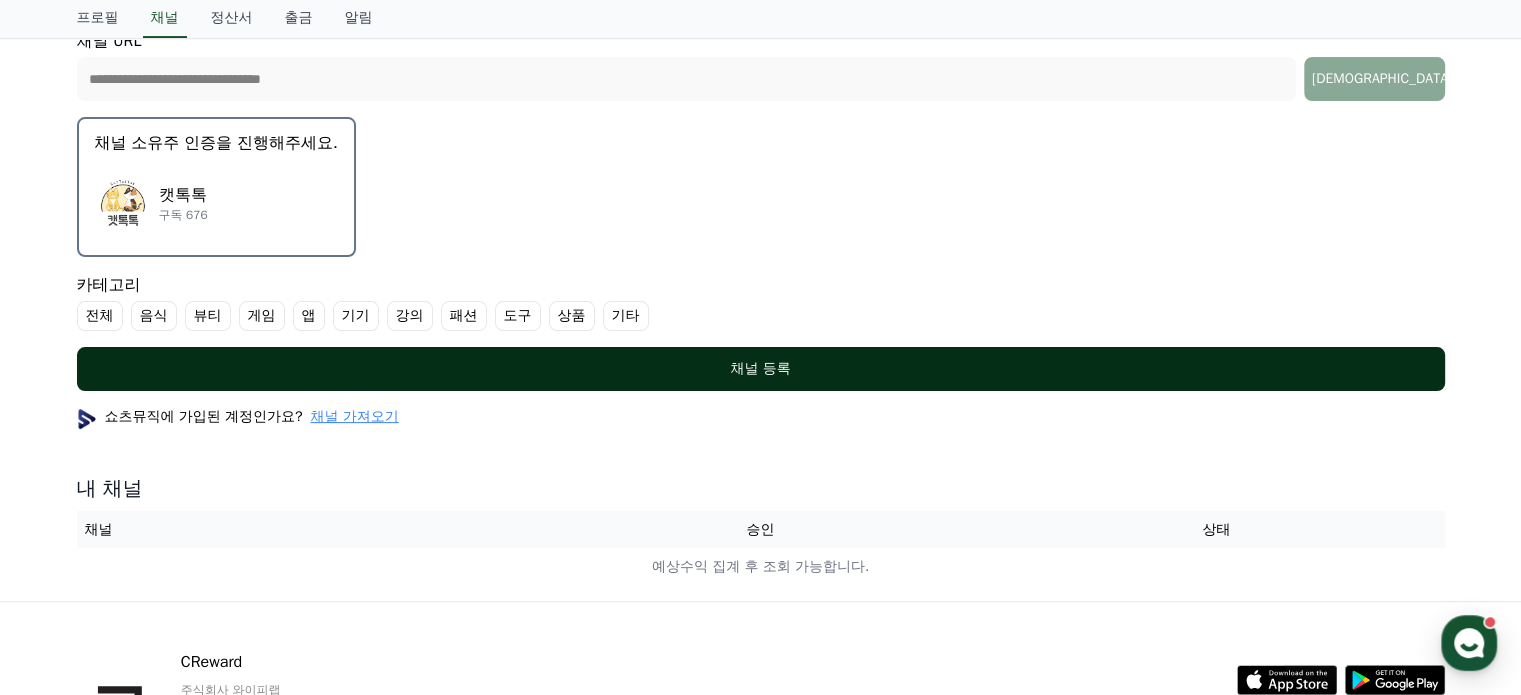 scroll, scrollTop: 431, scrollLeft: 0, axis: vertical 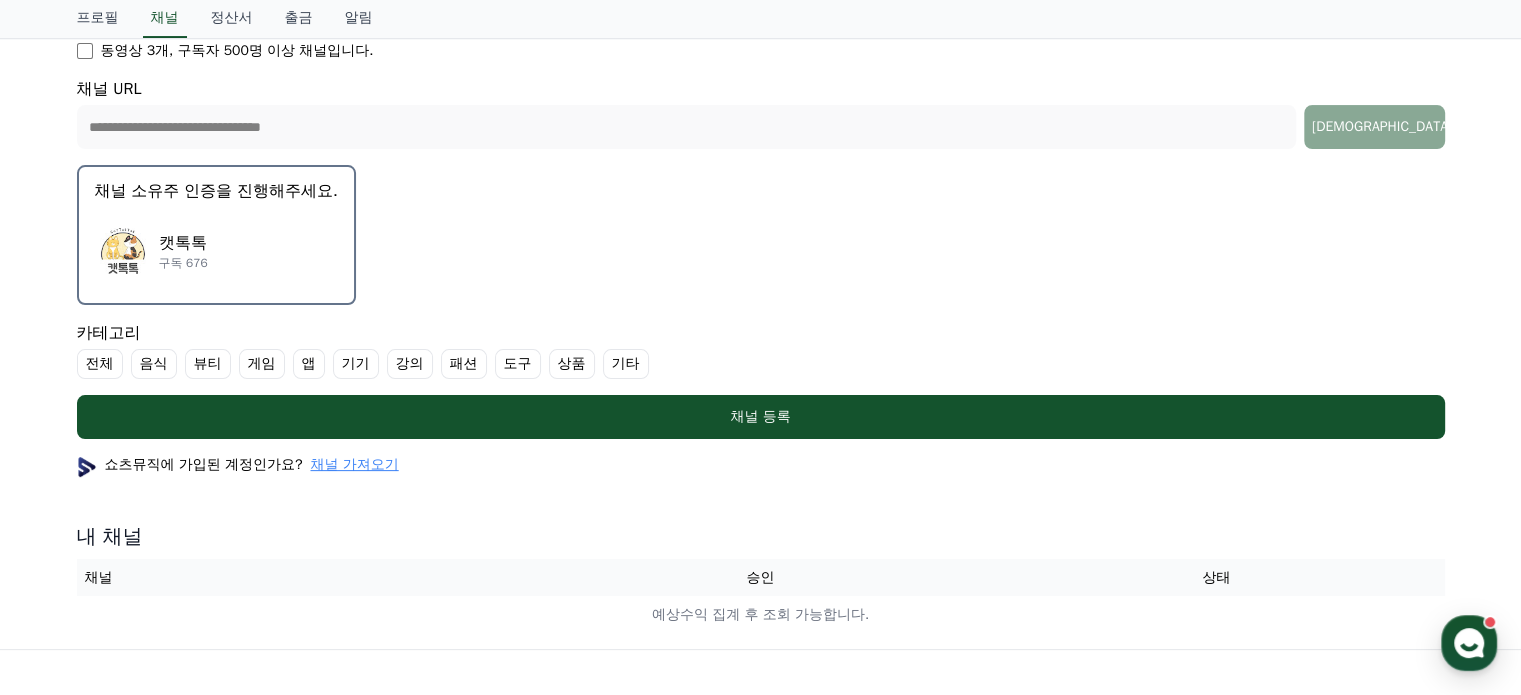 click on "캣톡톡   구독
676" at bounding box center [216, 251] 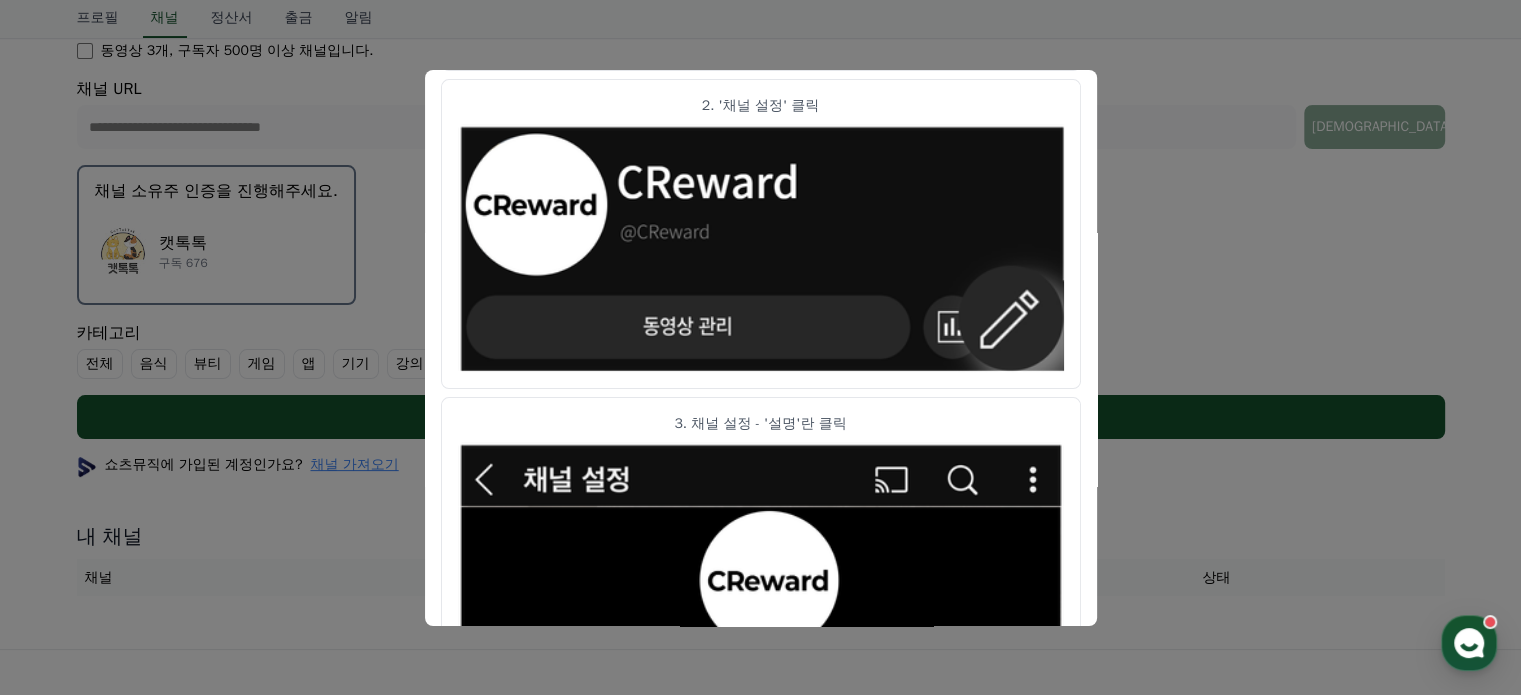 scroll, scrollTop: 1168, scrollLeft: 0, axis: vertical 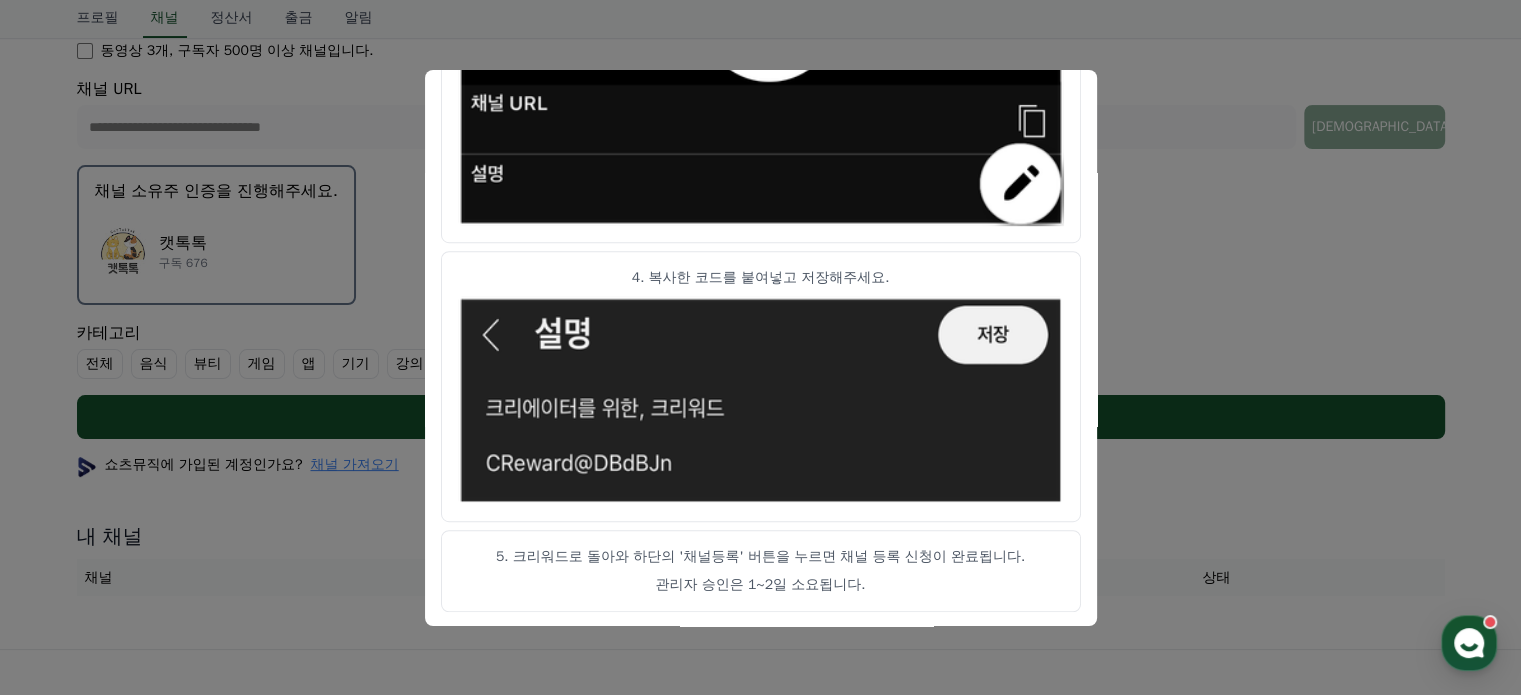 click on "채널 인증 코드   아래 코드를 복사 후 채널 설명란에 입력해주세요.   CReward@1bacd4cf     채널 인증 가이드   1. 인증코드를 복사 후 유튜브에 접속하여   내 채널 - 채널 보기 클릭     2. '채널 설정' 클릭     3. 채널 설정 - '설명'란 클릭     4. 복사한 코드를 붙여넣고 저장해주세요.     5. 크리워드로 돌아와 하단의 '채널등록' 버튼을 누르면 채널 등록 신청이 완료됩니다.   관리자 승인은 1~2일 소요됩니다." at bounding box center (761, 348) 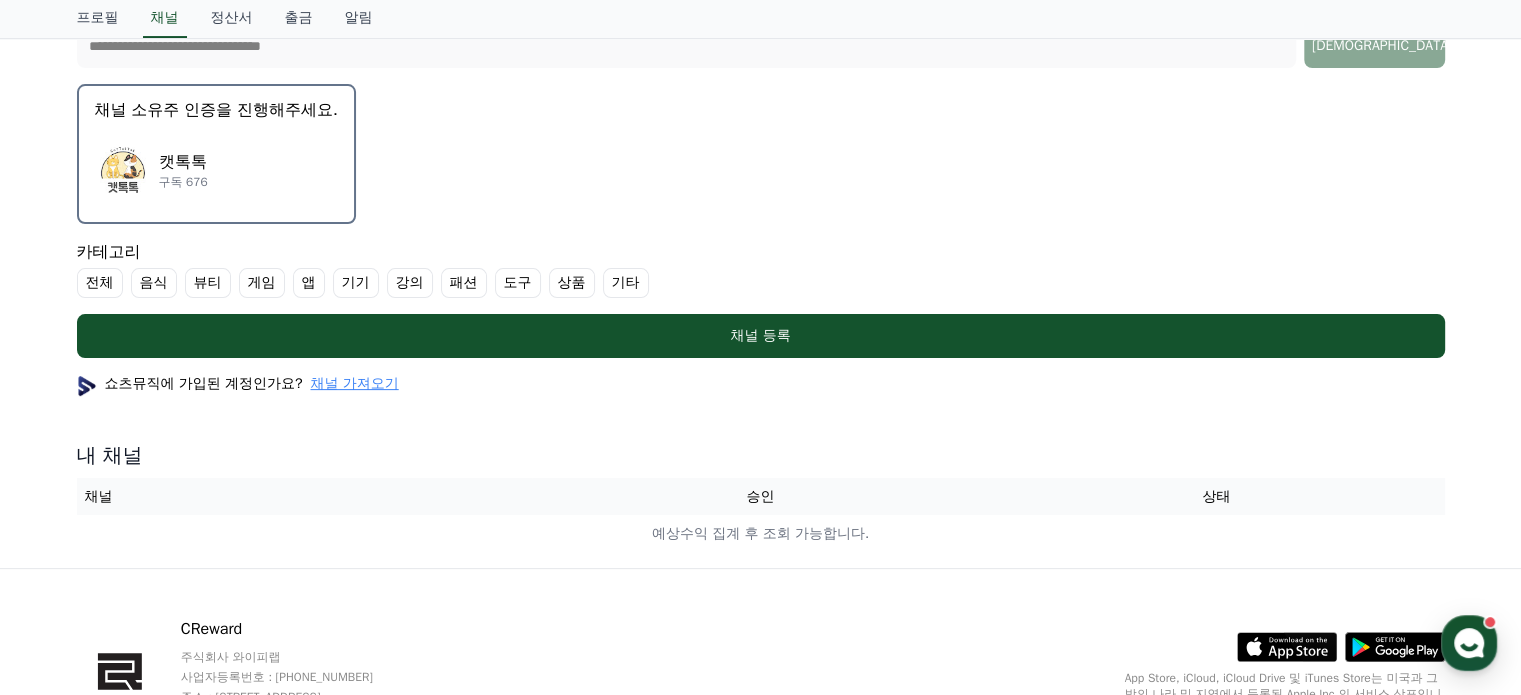 scroll, scrollTop: 431, scrollLeft: 0, axis: vertical 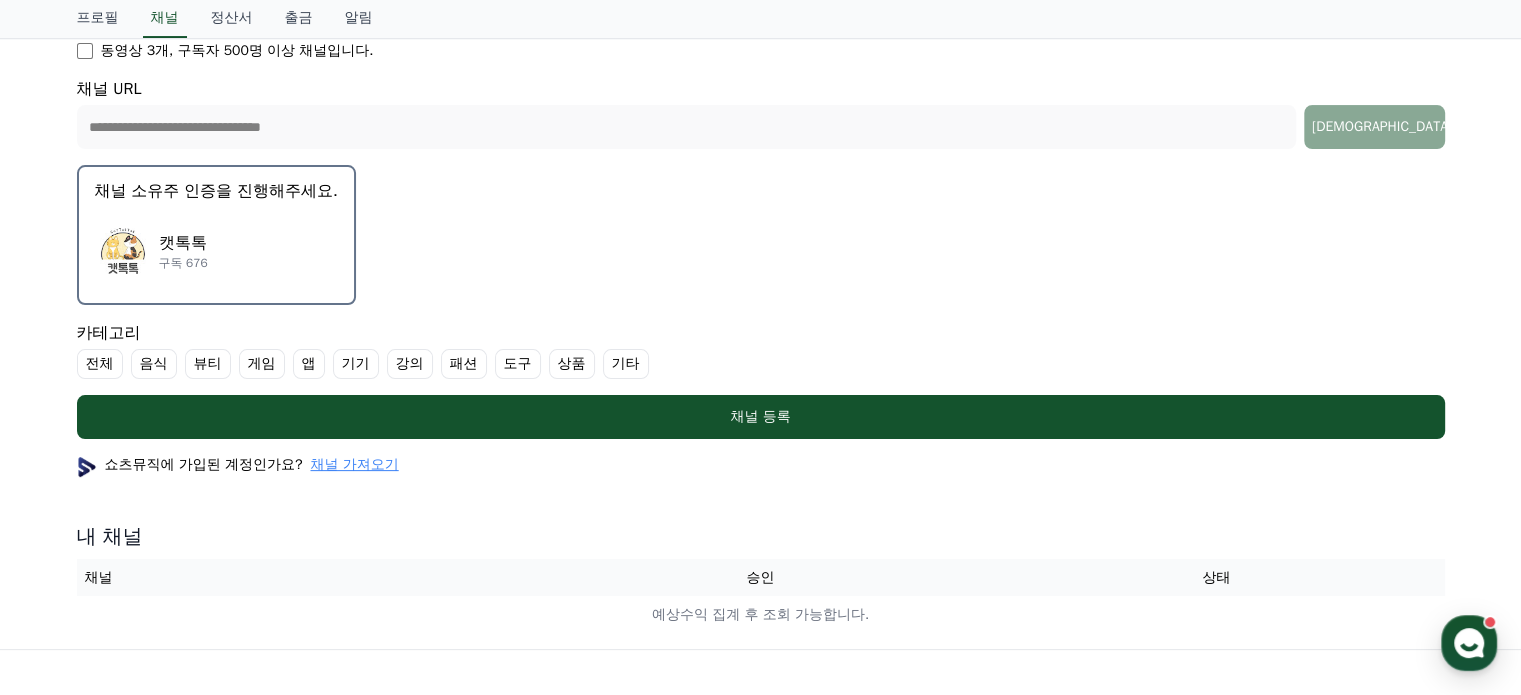 click on "채널 가져오기" at bounding box center [354, 465] 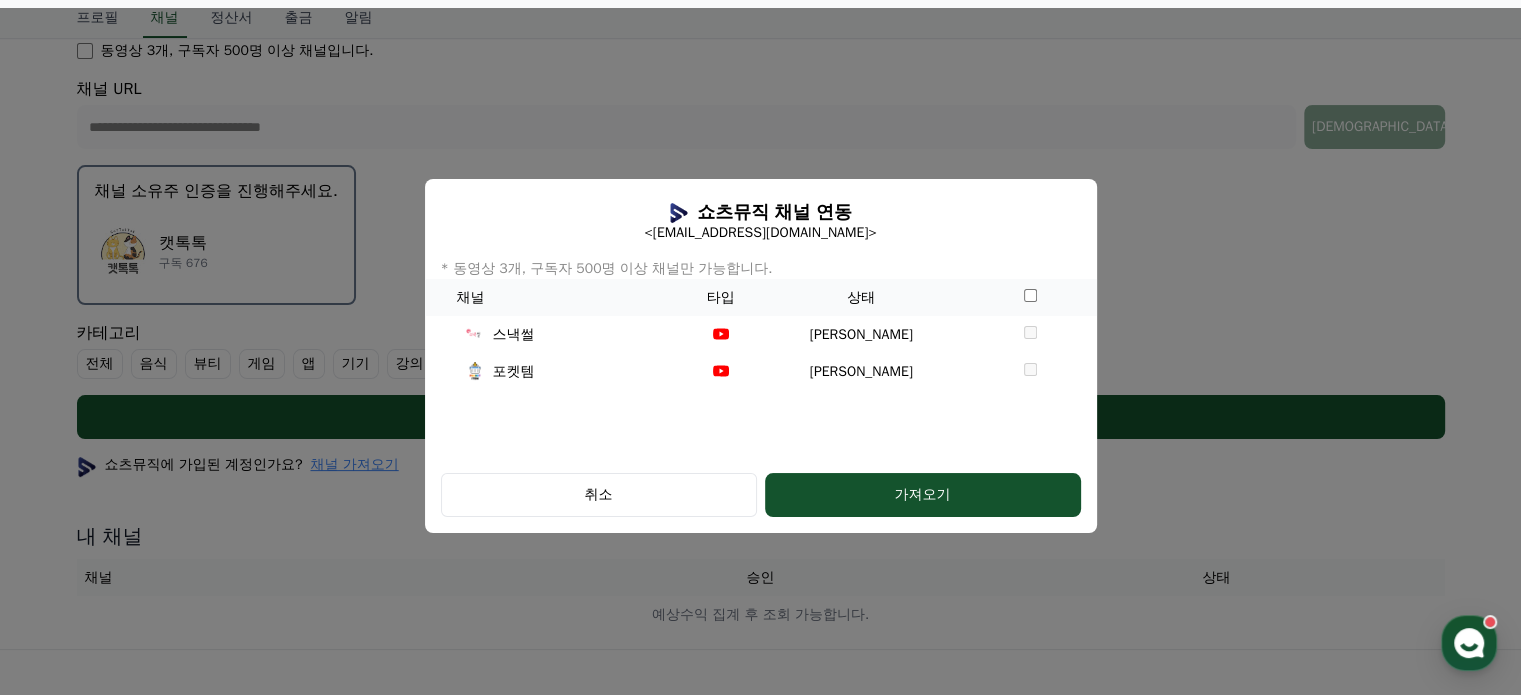 click at bounding box center [760, 355] 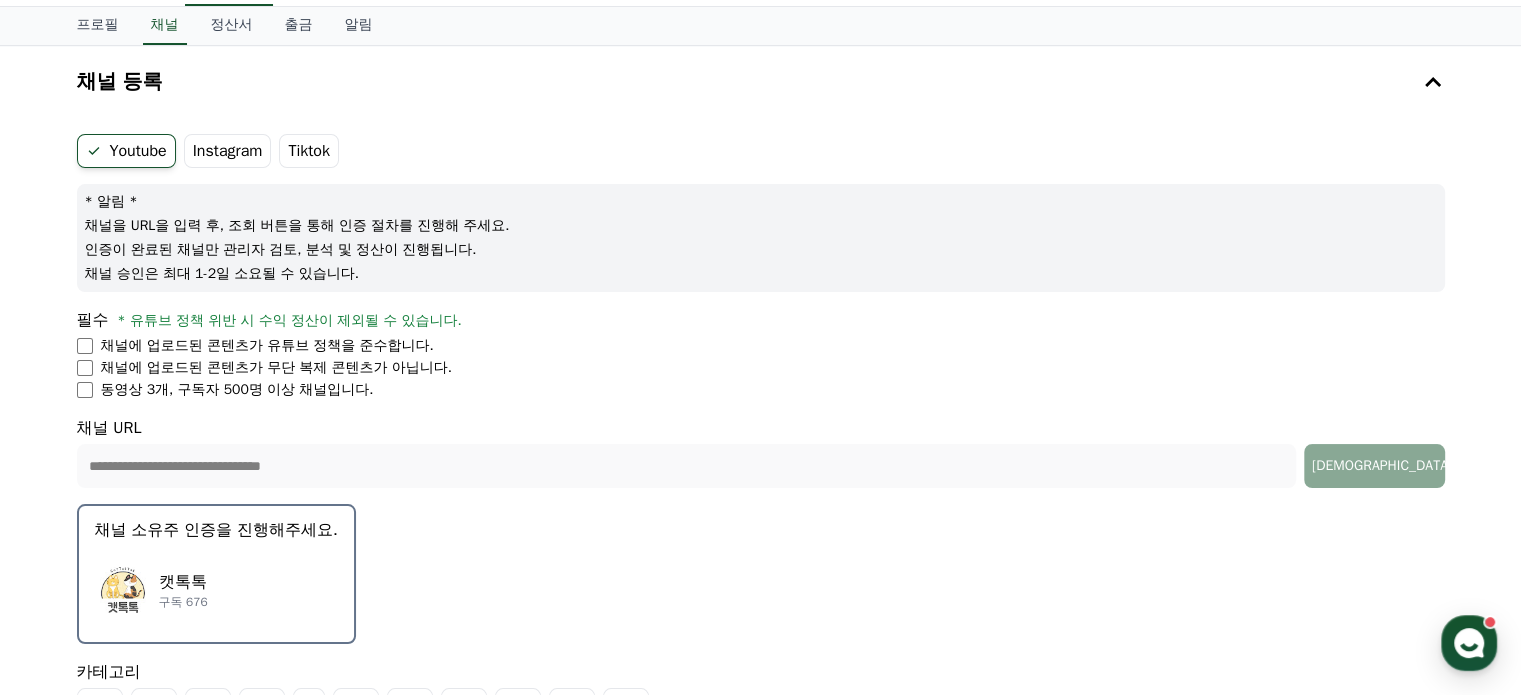 scroll, scrollTop: 0, scrollLeft: 0, axis: both 